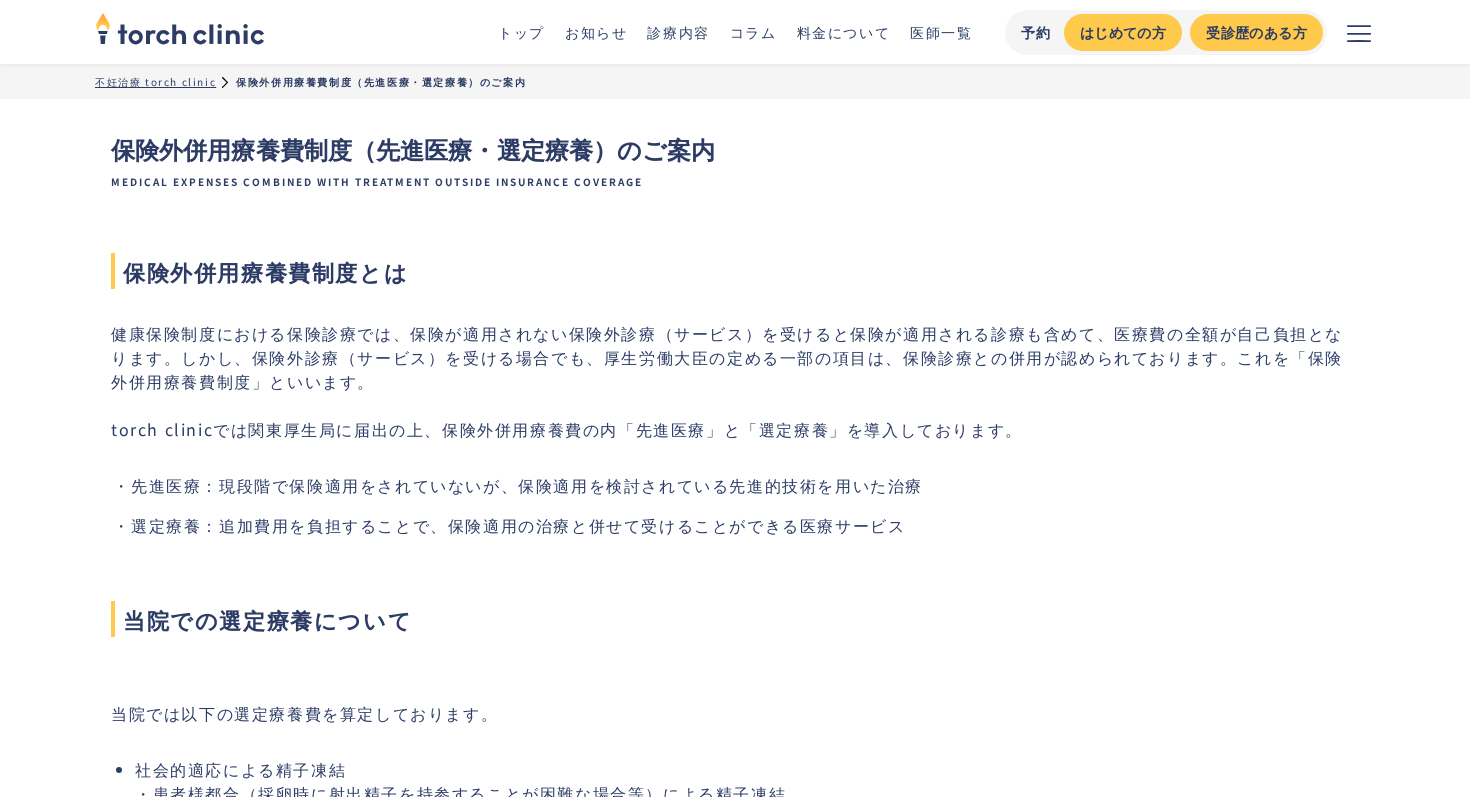 scroll, scrollTop: 0, scrollLeft: 0, axis: both 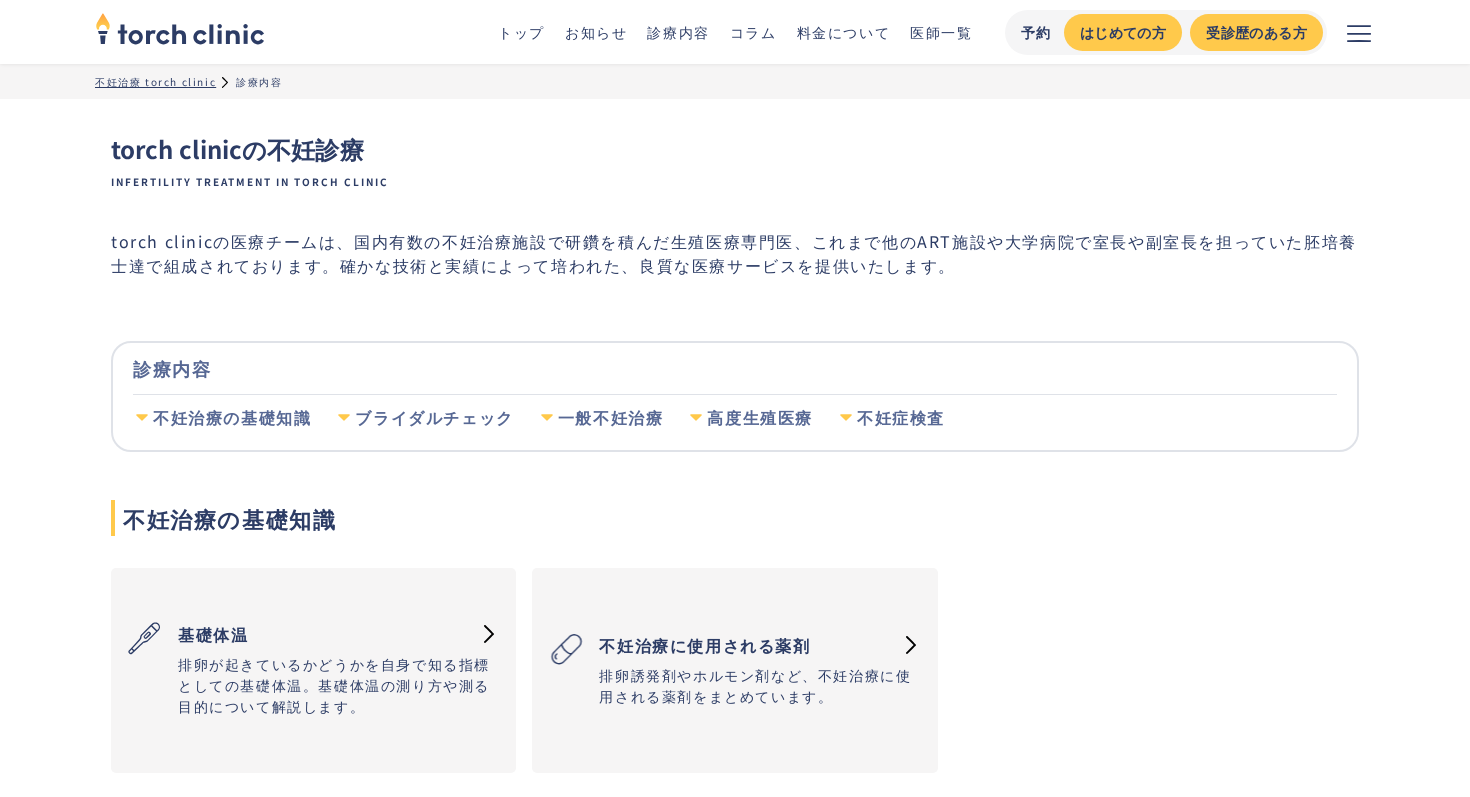 click on "診療内容" at bounding box center (678, 32) 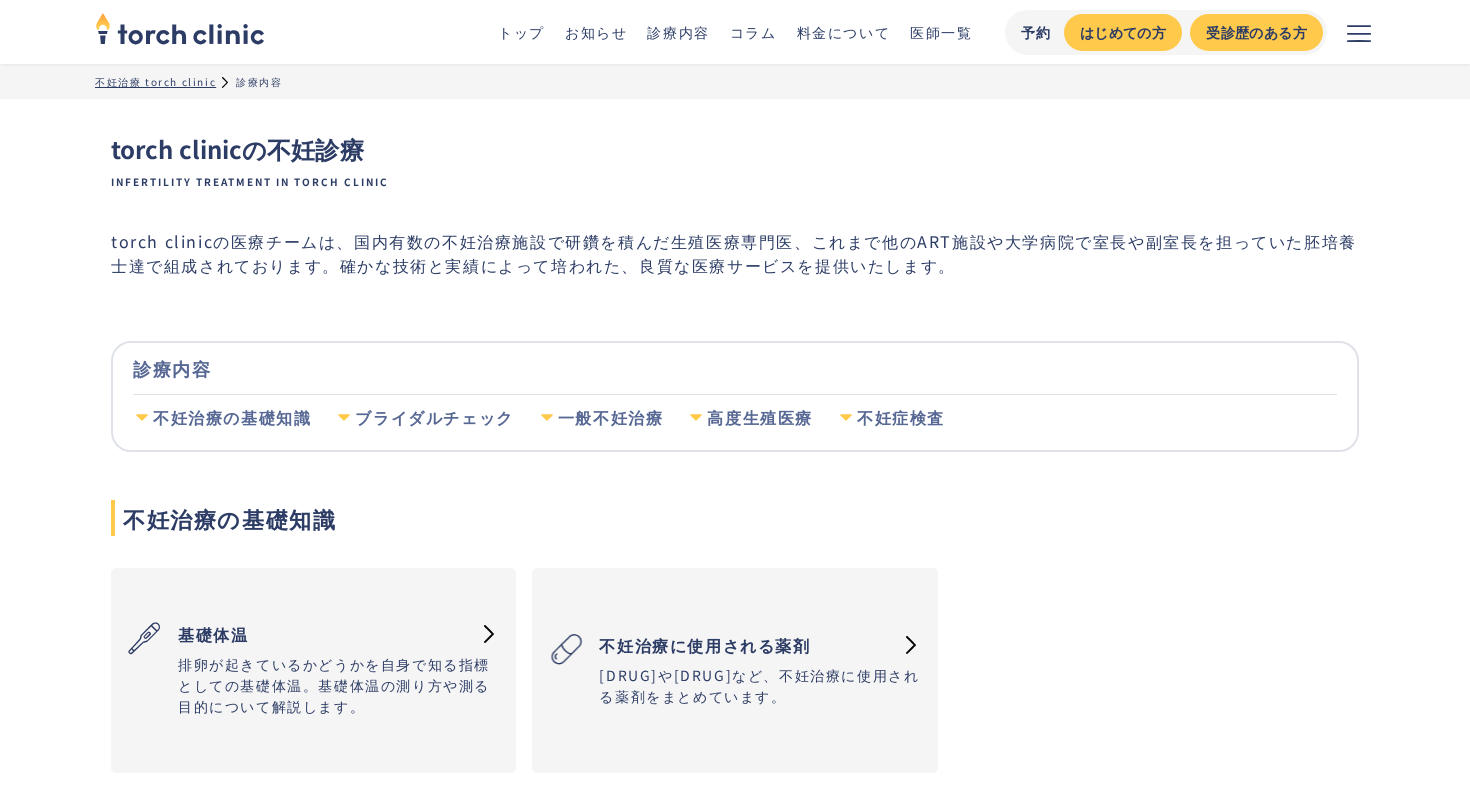 scroll, scrollTop: 0, scrollLeft: 0, axis: both 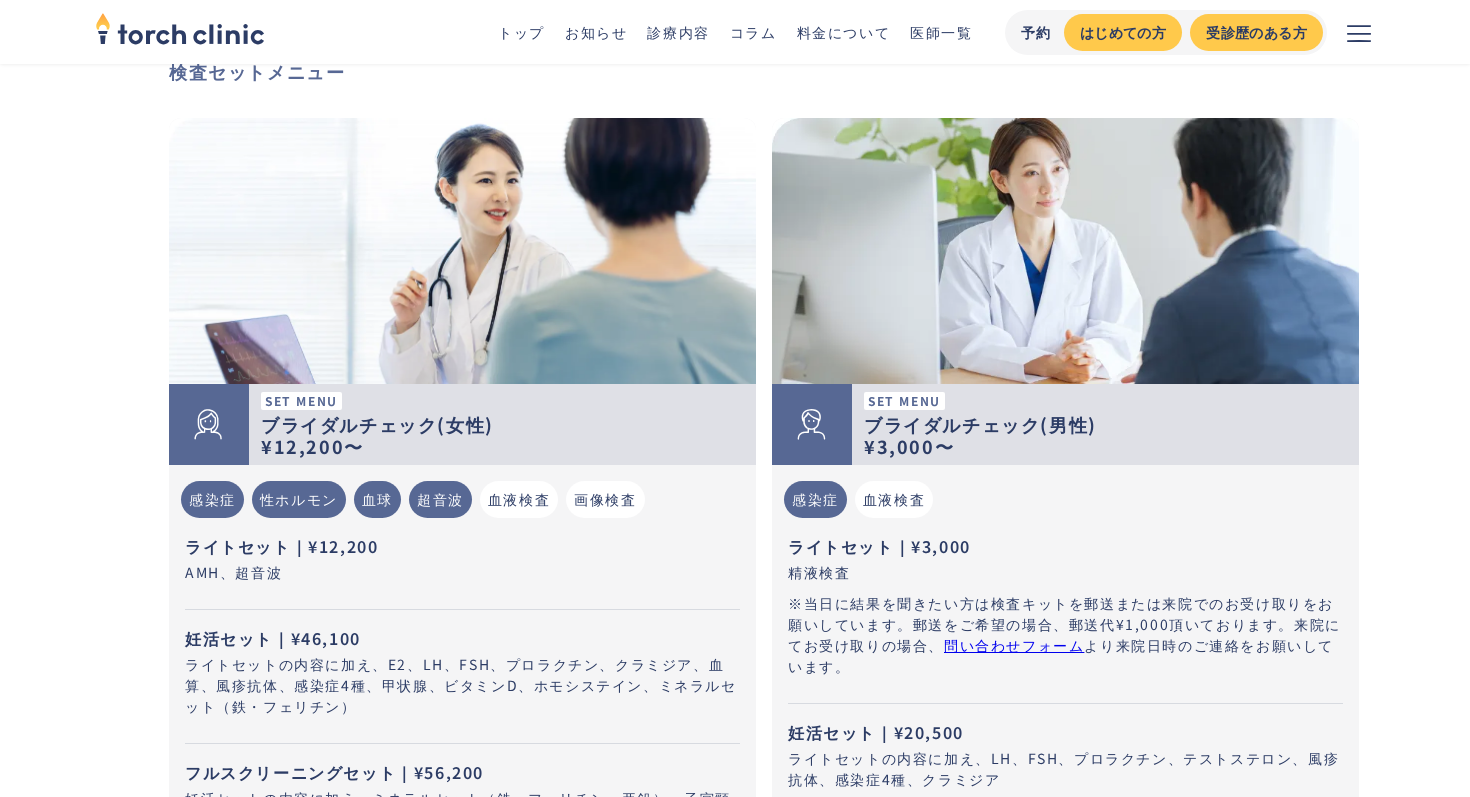 click on "ライトセットの内容に加え、E2、LH、FSH、プロラクチン、クラミジア、血算、風疹抗体、感染症4種、甲状腺、ビタミンD、ホモシステイン、ミネラルセット（鉄・フェリチン）" at bounding box center (462, 685) 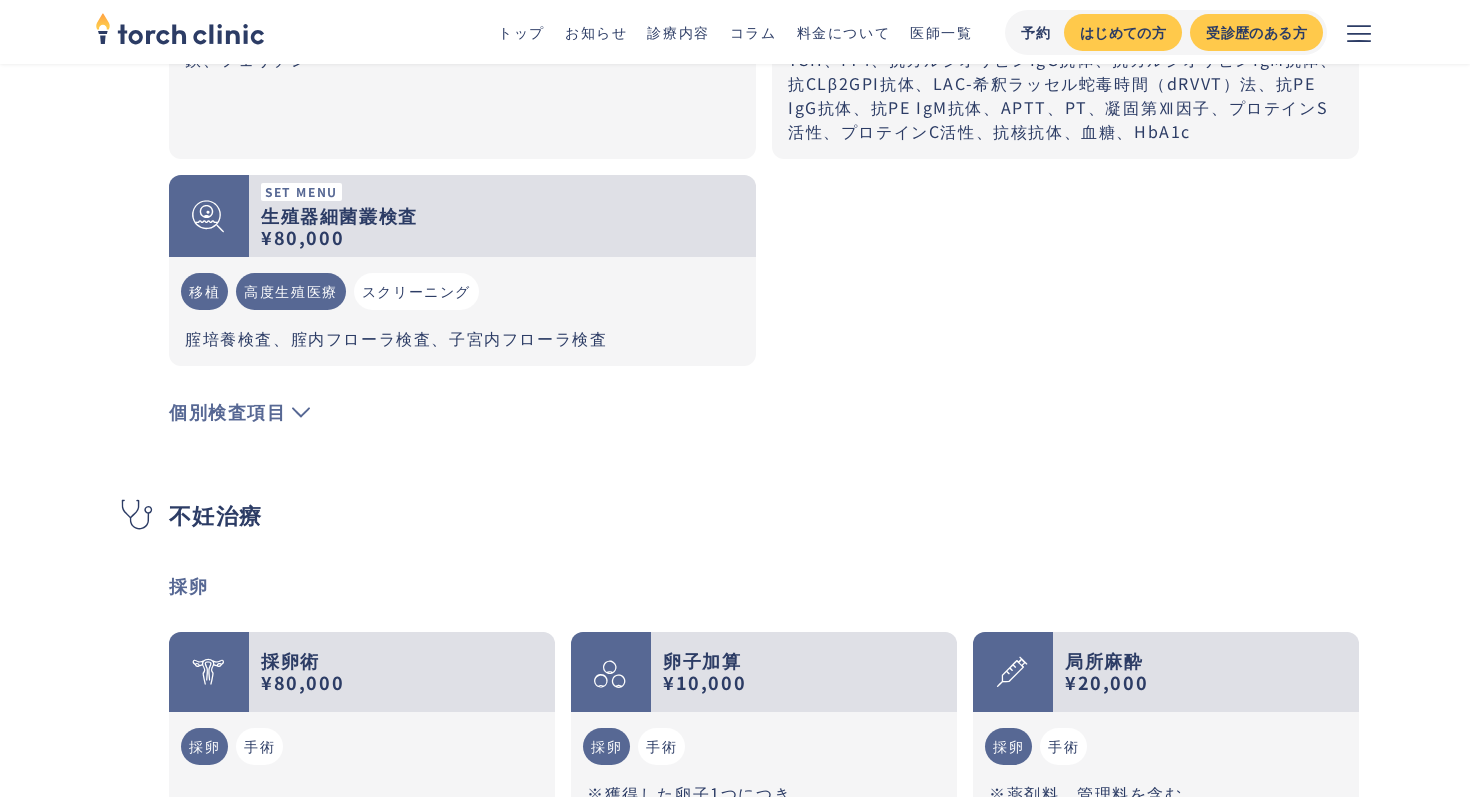 scroll, scrollTop: 1916, scrollLeft: 0, axis: vertical 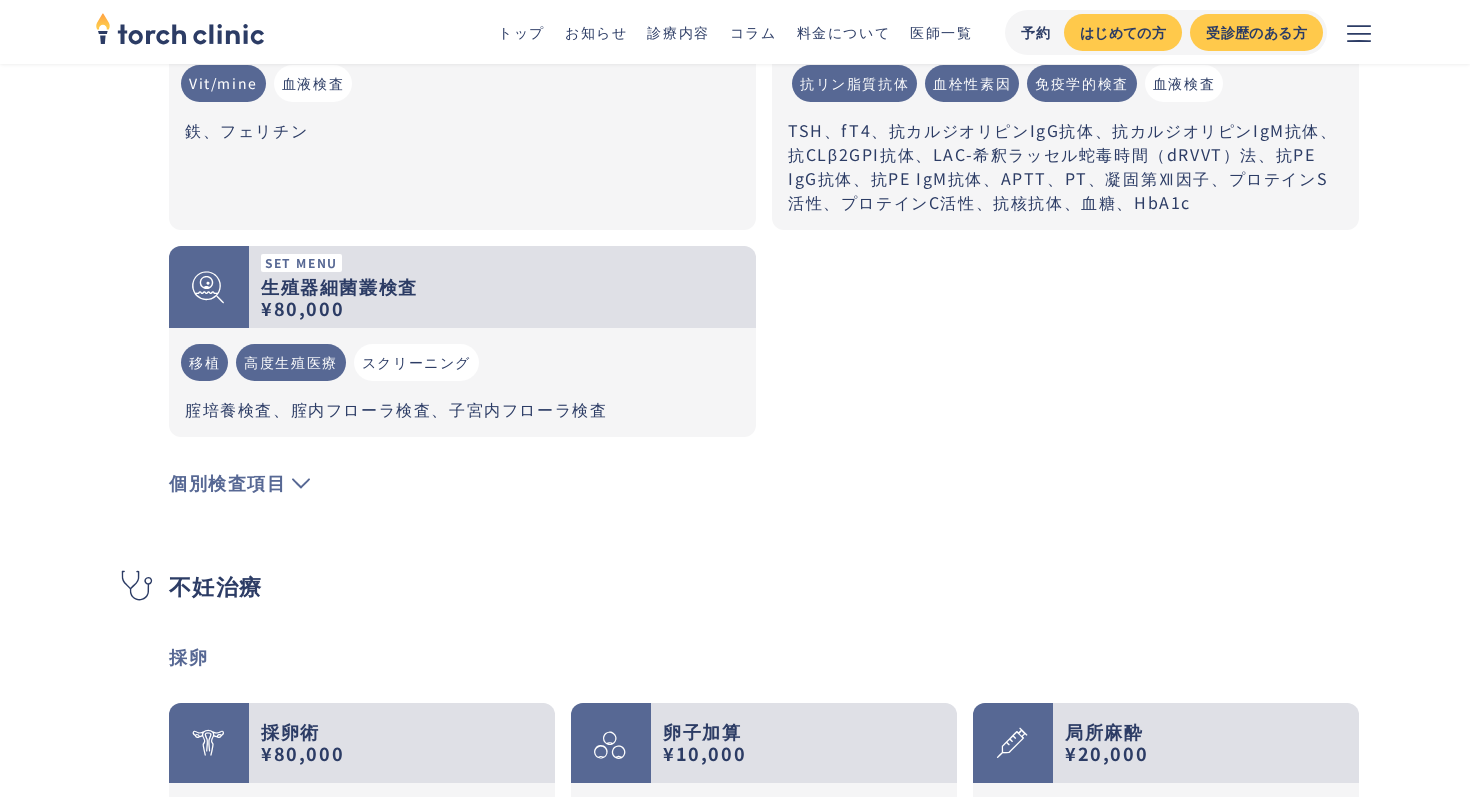 click on "高度生殖医療" at bounding box center [291, 362] 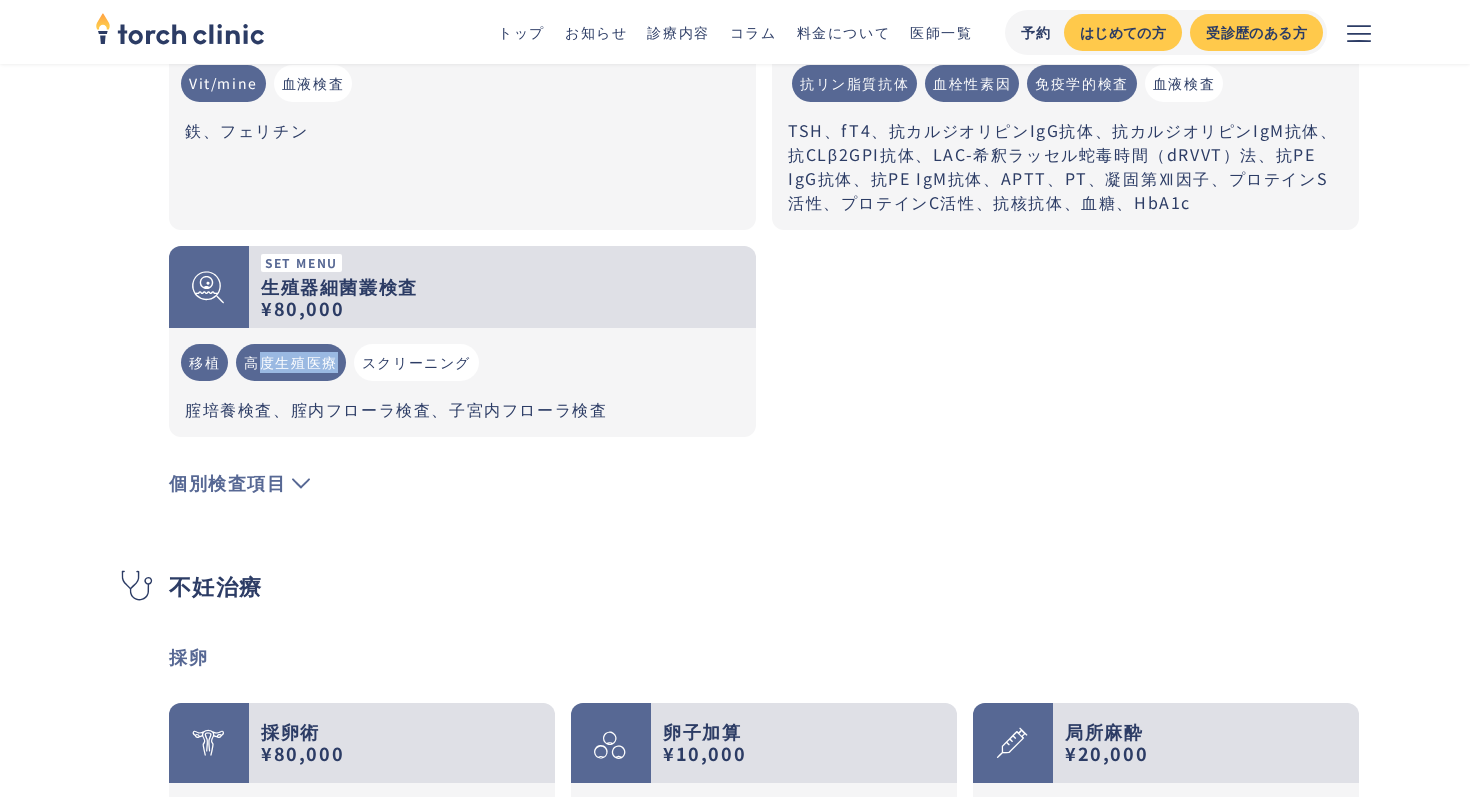 drag, startPoint x: 343, startPoint y: 359, endPoint x: 256, endPoint y: 359, distance: 87 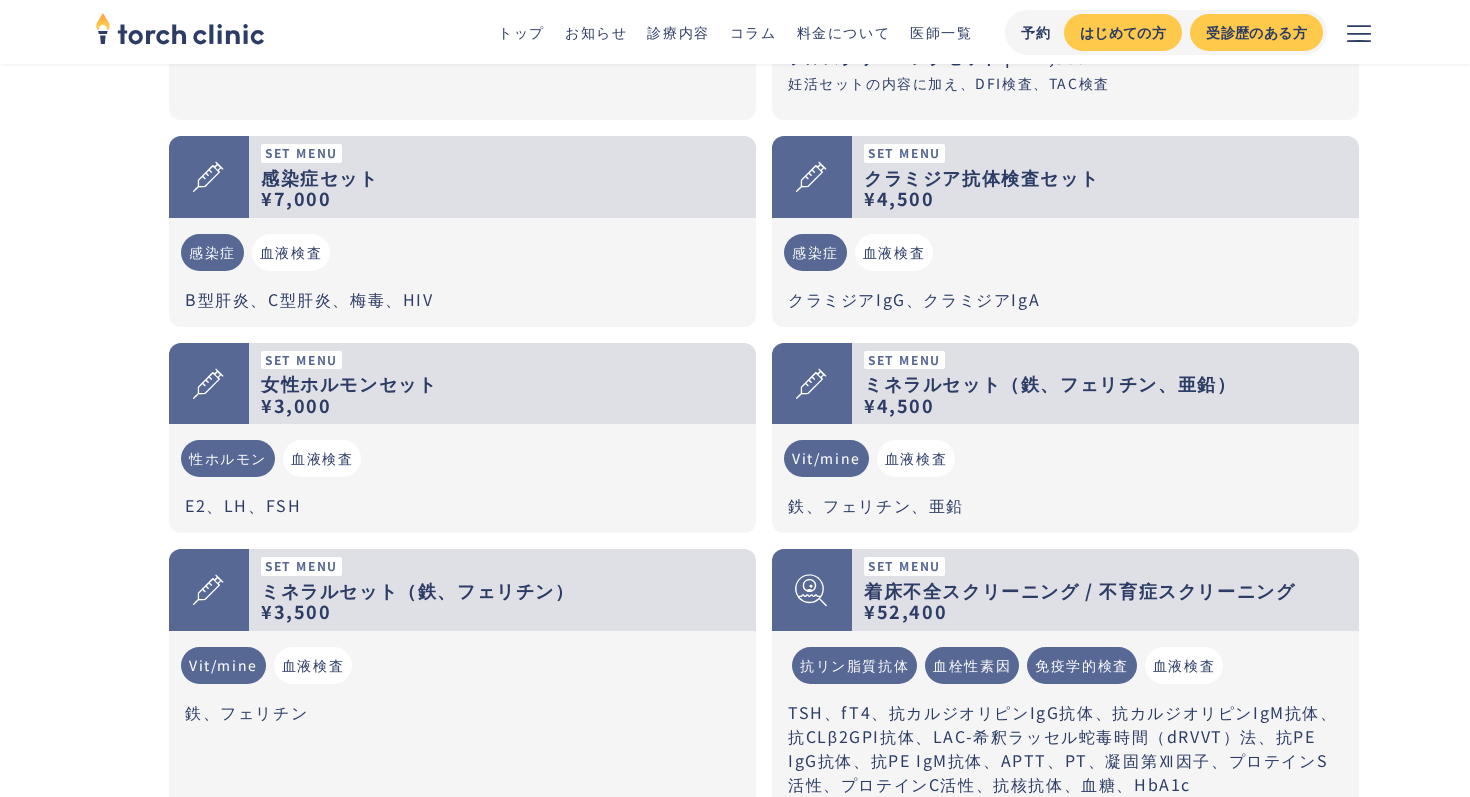 scroll, scrollTop: 1689, scrollLeft: 0, axis: vertical 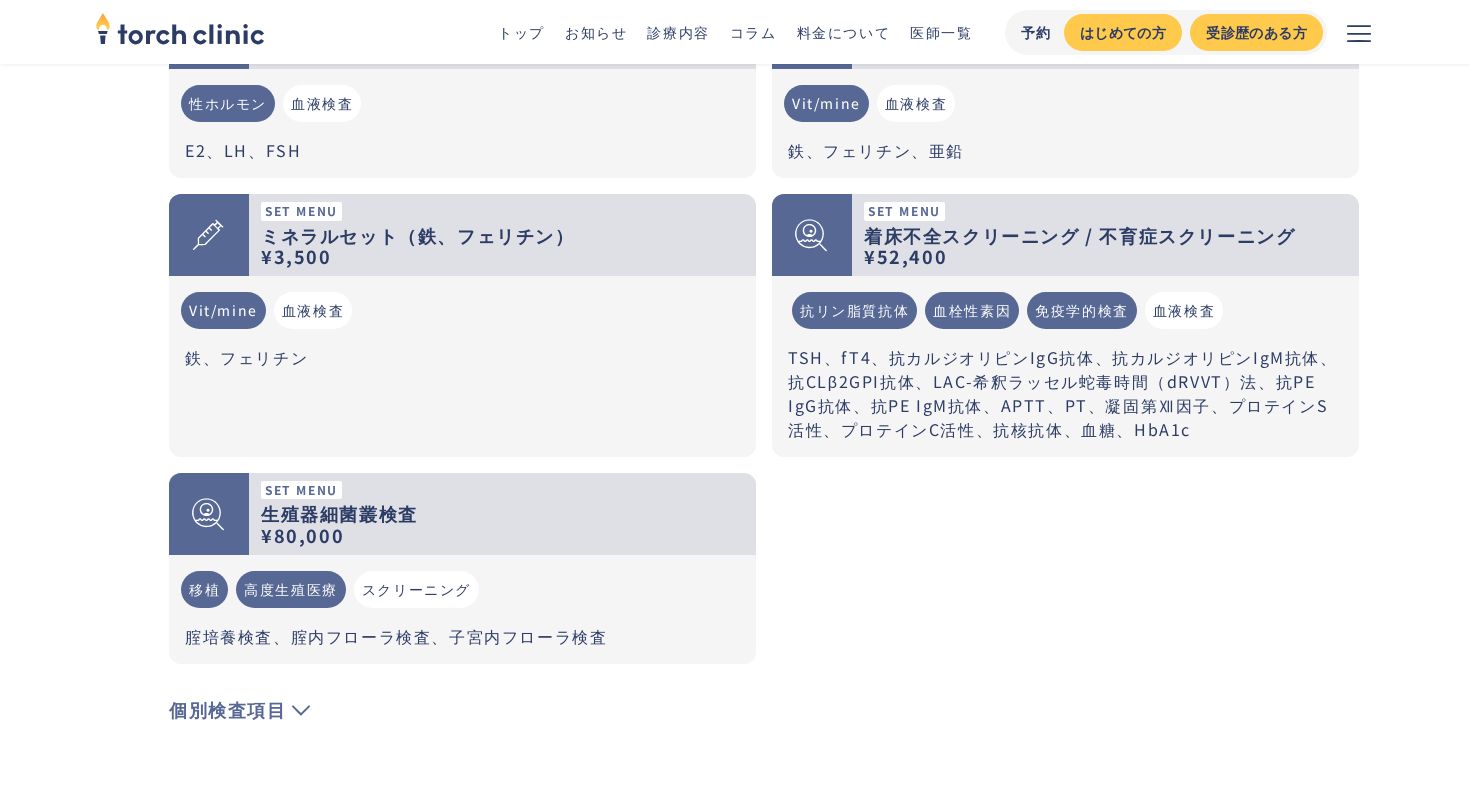 click on "高度生殖医療" at bounding box center [291, 589] 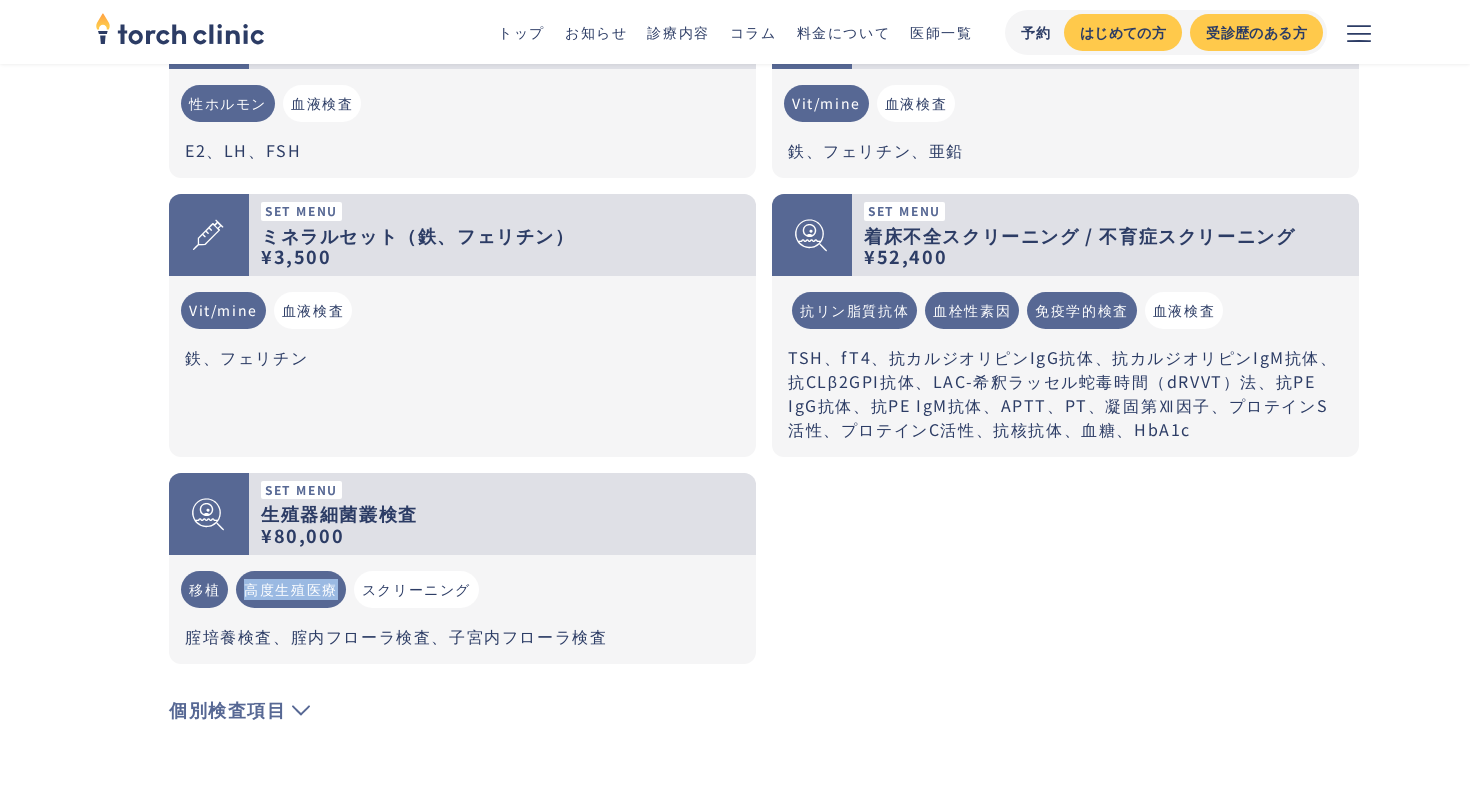 drag, startPoint x: 335, startPoint y: 592, endPoint x: 245, endPoint y: 592, distance: 90 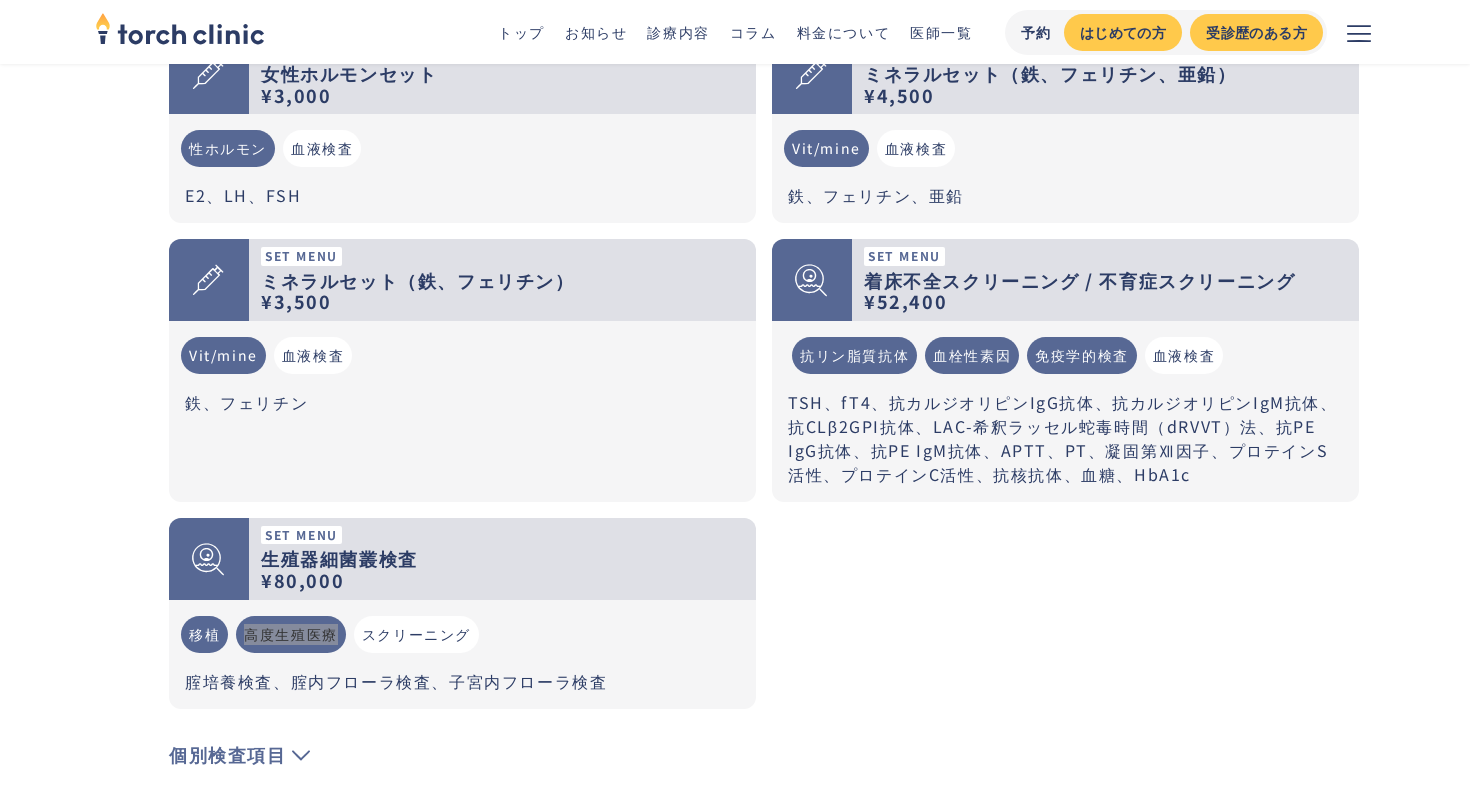 scroll, scrollTop: 1705, scrollLeft: 0, axis: vertical 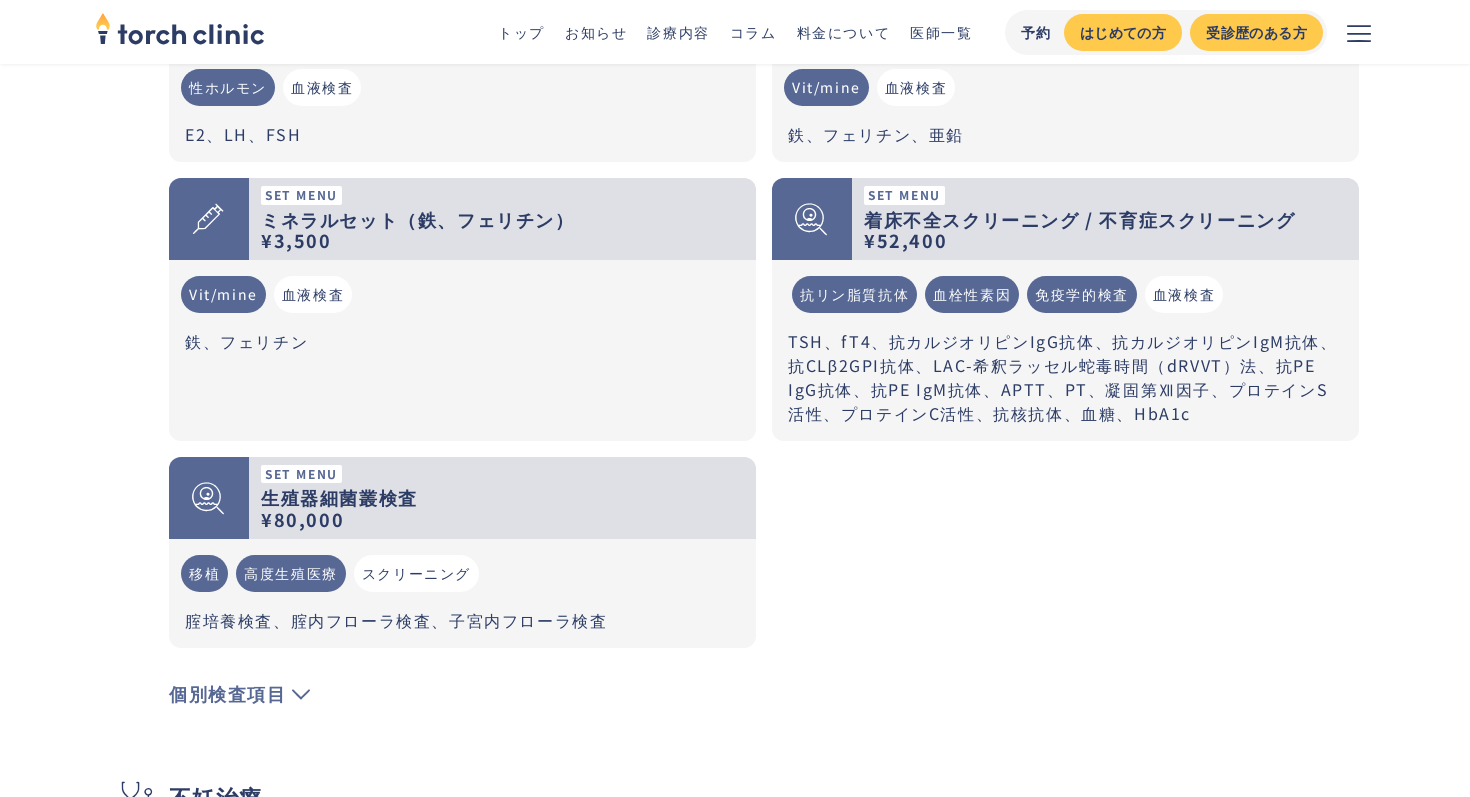 click on "Set Menu ブライダルチェック(女性) ¥12,200〜 感染症 性ホルモン 血球 超音波 血液検査 画像検査 ライトセット｜¥12,200 AMH、超音波 妊活セット｜¥46,100 ライトセットの内容に加え、E2、LH、FSH、プロラクチン、クラミジア、血算、風疹抗体、感染症4種、甲状腺、ビタミンD、ホモシステイン、ミネラルセット（鉄・フェリチン） フルスクリーニングセット｜¥56,200 妊活セットの内容に加え、ミネラルセット（鉄・フェリチン・亜鉛）、子宮頸がん検診、HbA1c、血糖 Set Menu ブライダルチェック(男性) ¥3,000〜 感染症 血液検査 ライトセット｜¥3,000 精液検査 ※当日に結果を聞きたい方は検査キットを郵送または来院でのお受け取りをお願いしています。郵送をご希望の場合、郵送代¥1,000頂いております。来院にてお受け取りの場合、 問い合わせフォーム Set Menu ¥7,000" at bounding box center (764, -197) 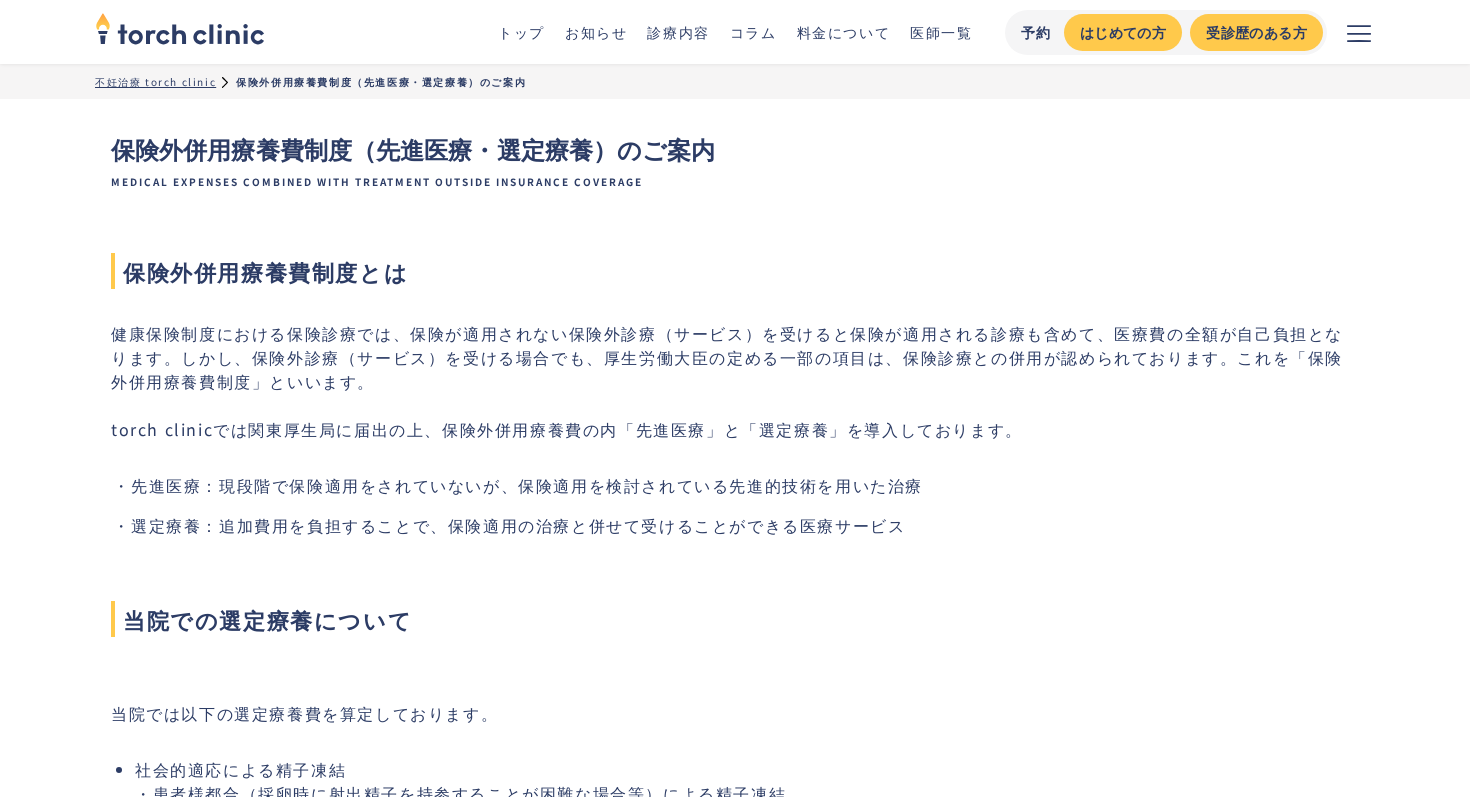 scroll, scrollTop: 0, scrollLeft: 0, axis: both 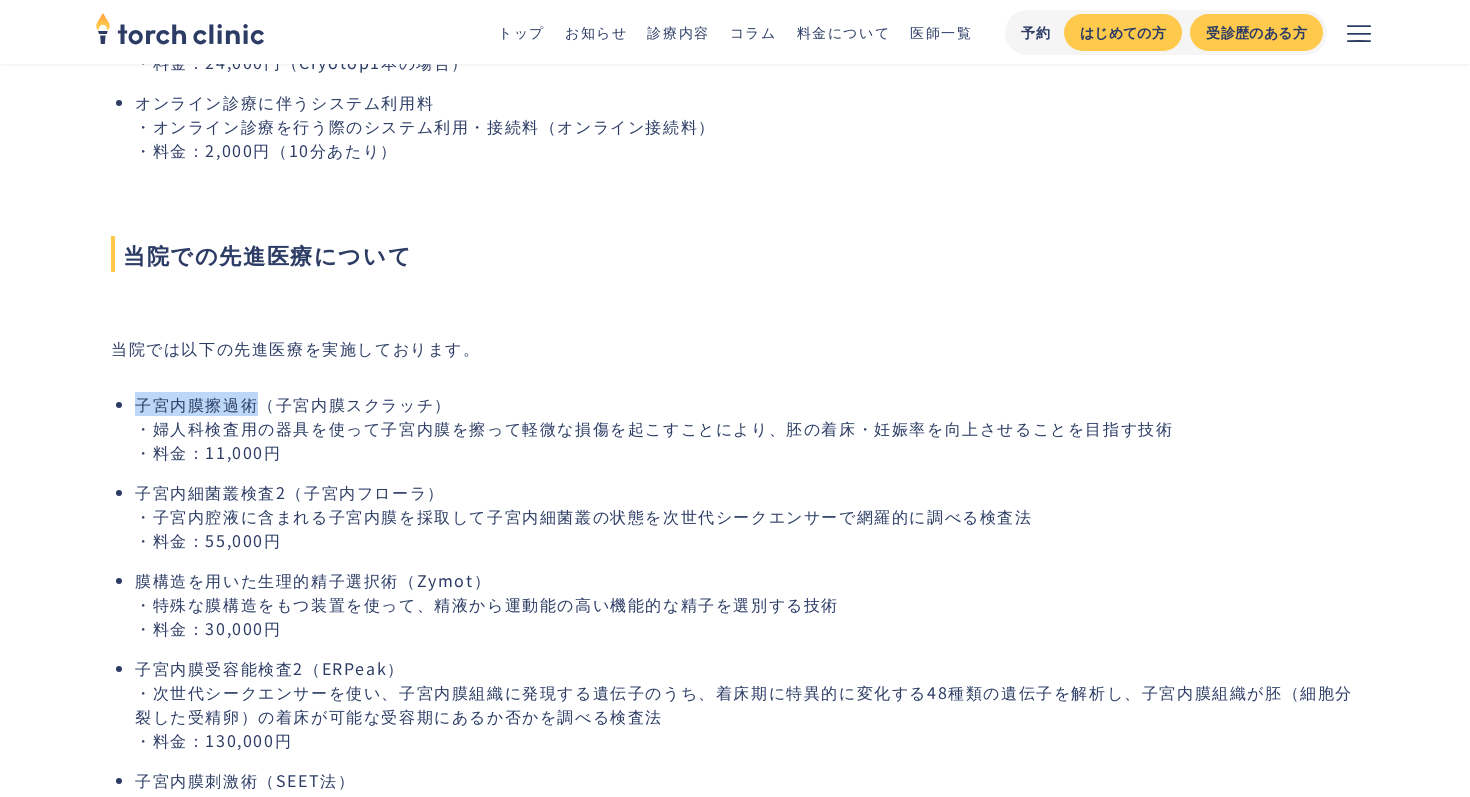 drag, startPoint x: 256, startPoint y: 403, endPoint x: 138, endPoint y: 403, distance: 118 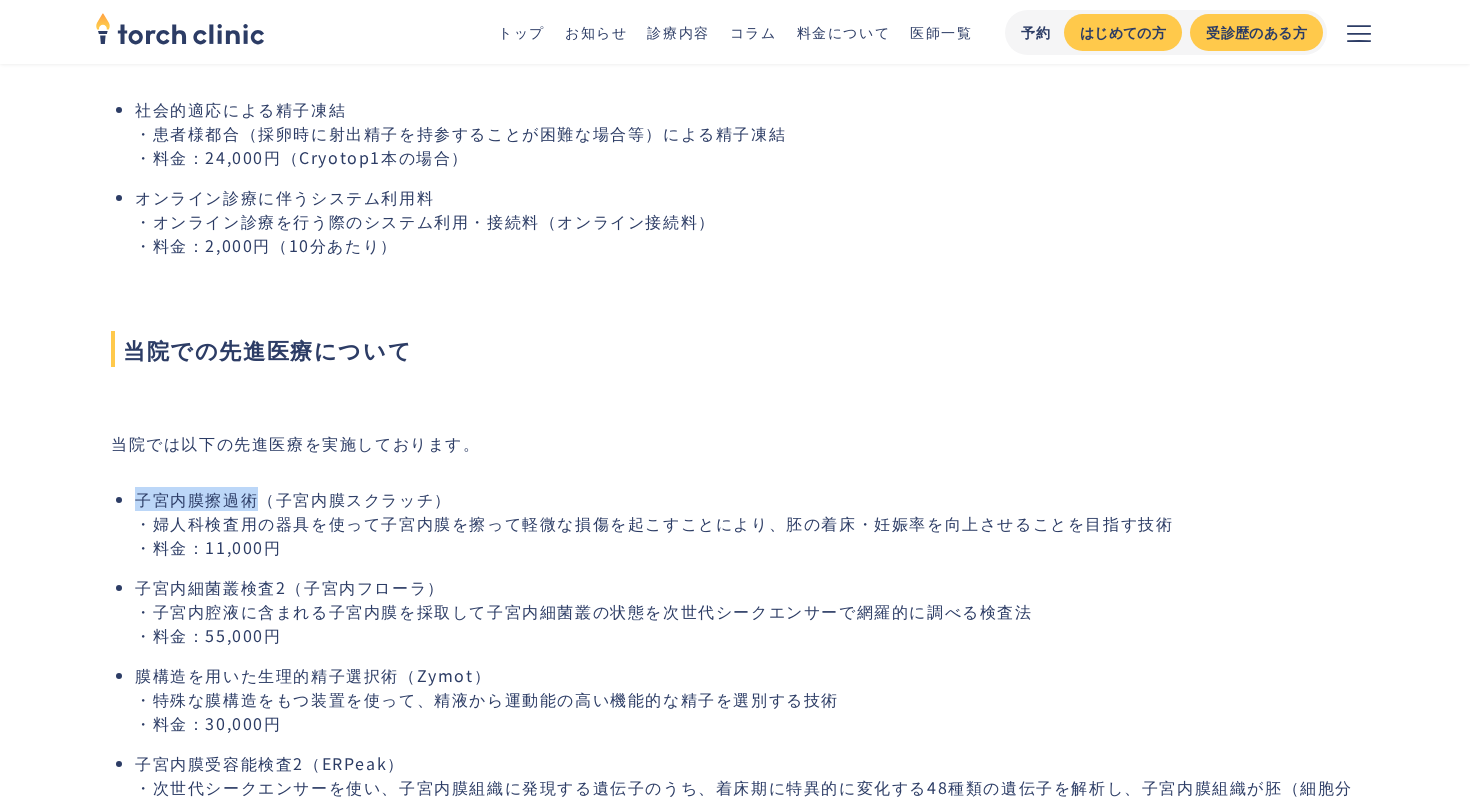 scroll, scrollTop: 697, scrollLeft: 0, axis: vertical 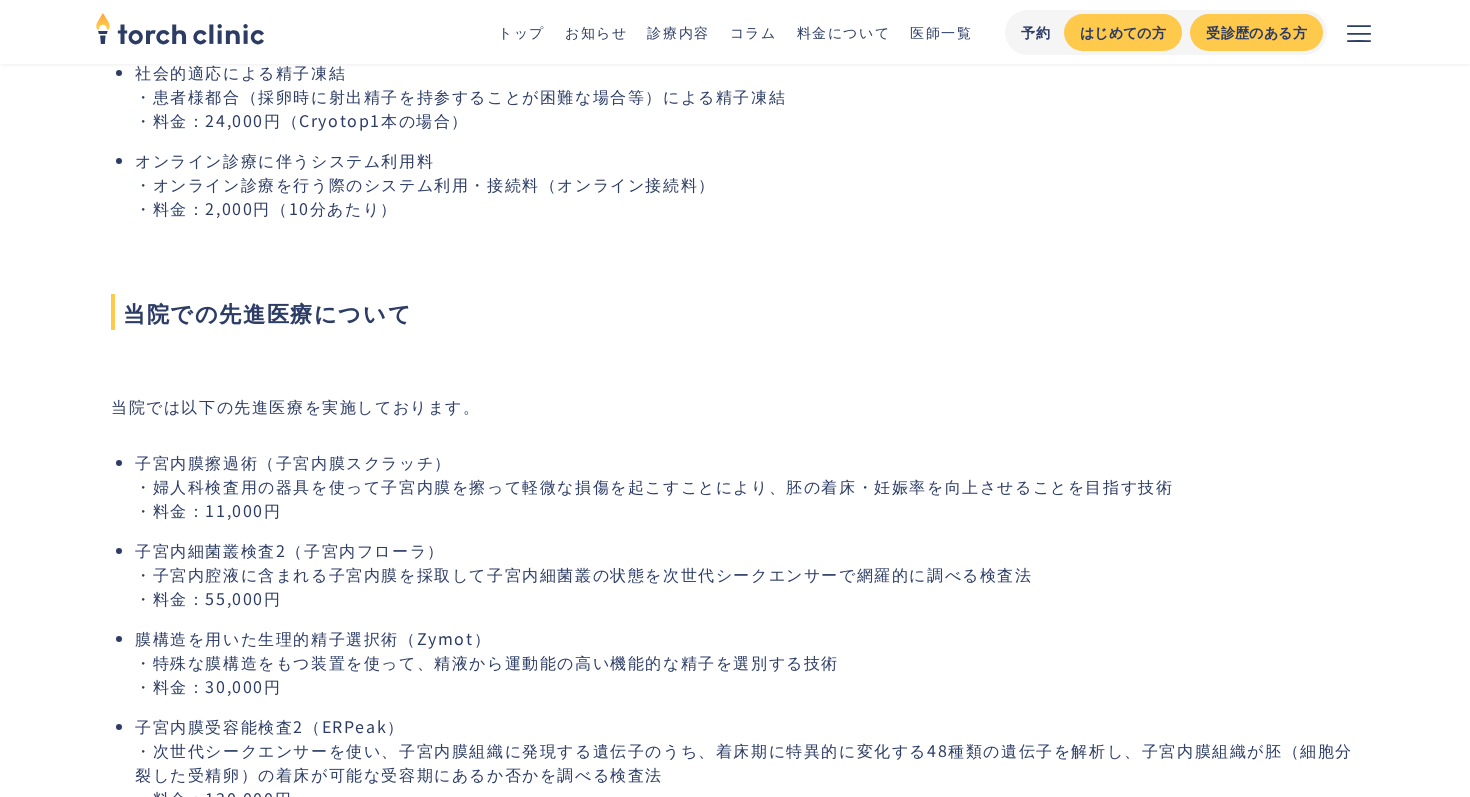click on "子宮内膜擦過術（子宮内膜スクラッチ） ・婦人科検査用の器具を使って子宮内膜を擦って軽微な損傷を起こすことにより、胚の着床・妊娠率を向上させることを目指す技術 ・料金：11,000円" at bounding box center [747, 486] 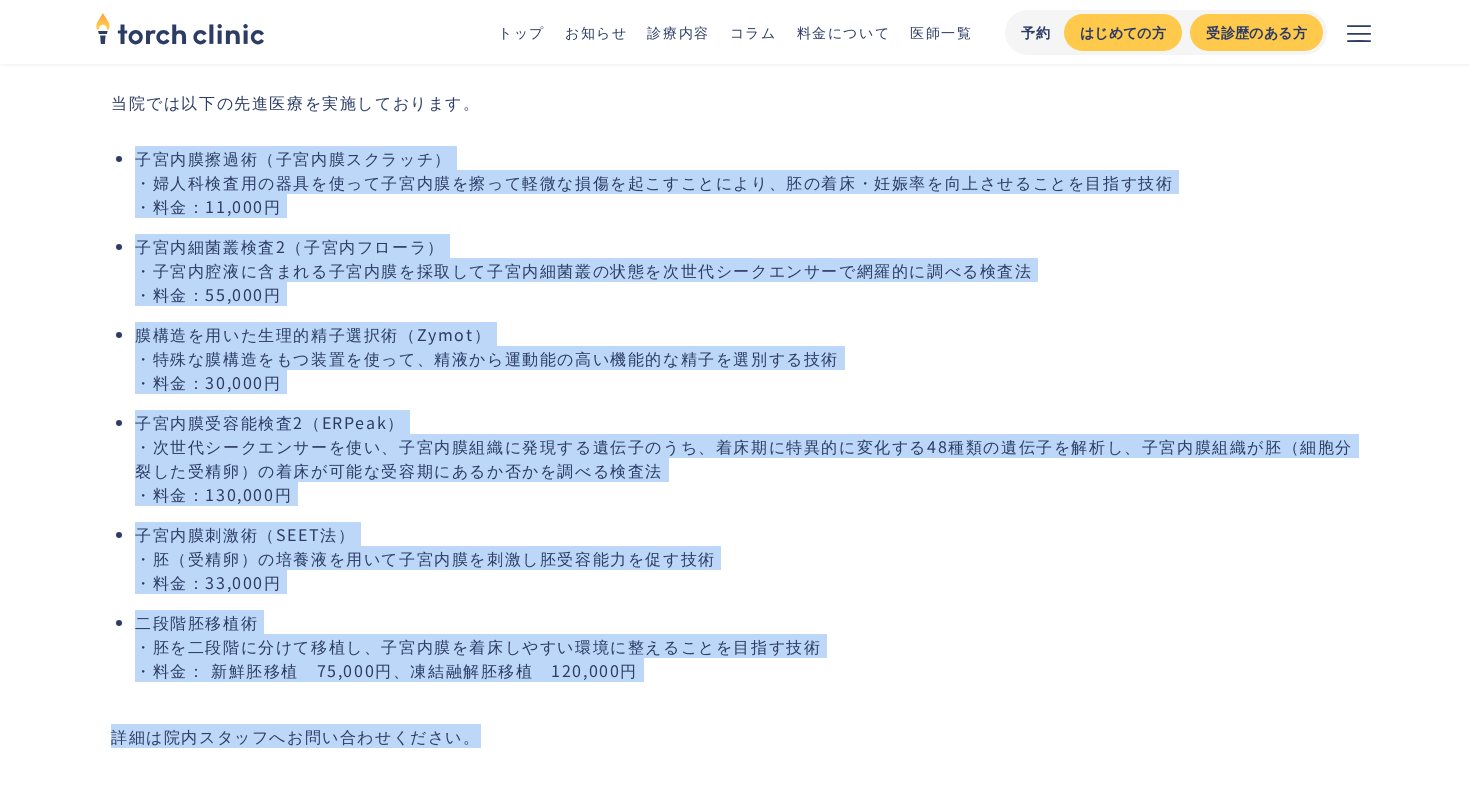scroll, scrollTop: 1012, scrollLeft: 0, axis: vertical 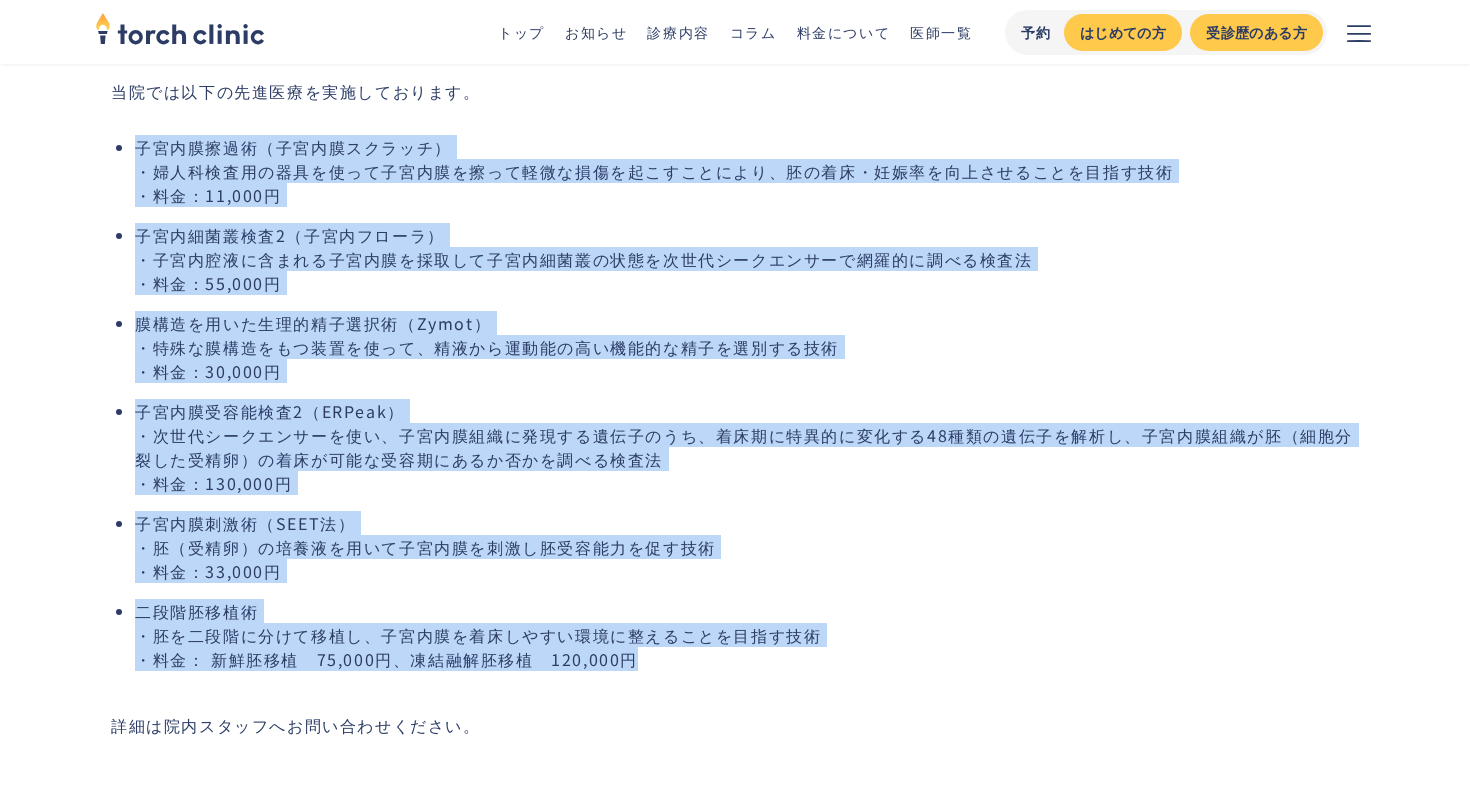 drag, startPoint x: 113, startPoint y: 453, endPoint x: 775, endPoint y: 674, distance: 697.91473 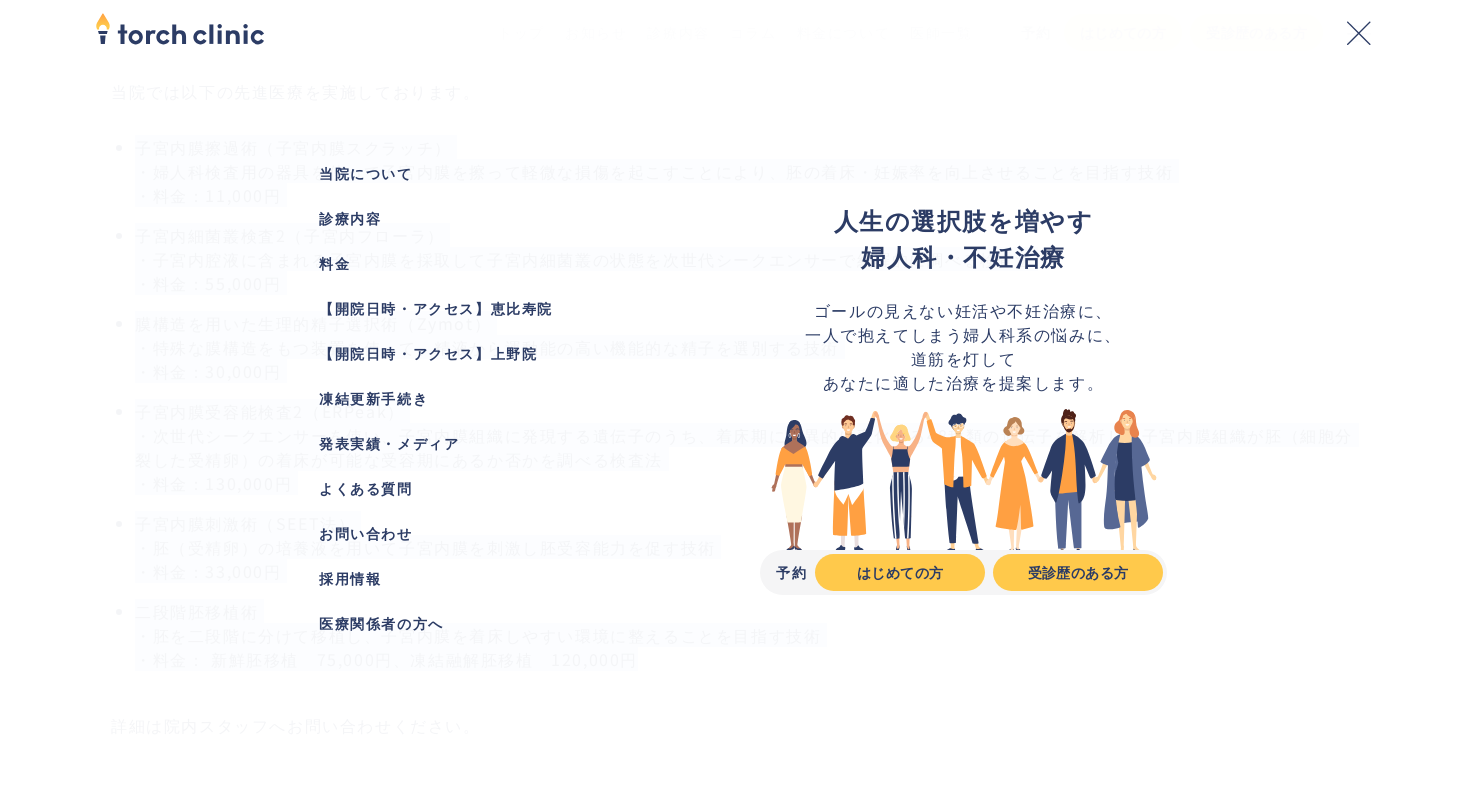 click on "料金" at bounding box center (506, 263) 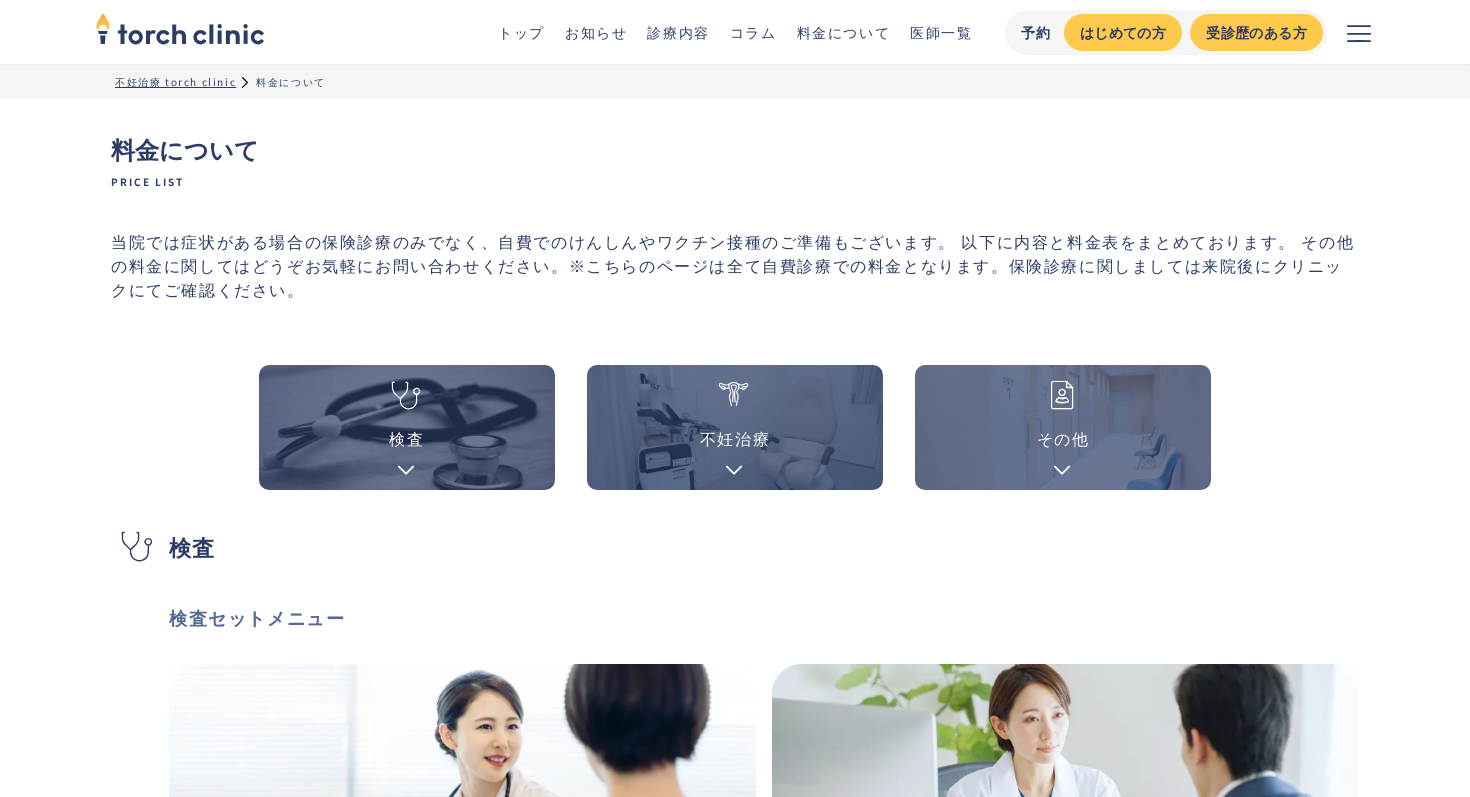 scroll, scrollTop: 1705, scrollLeft: 0, axis: vertical 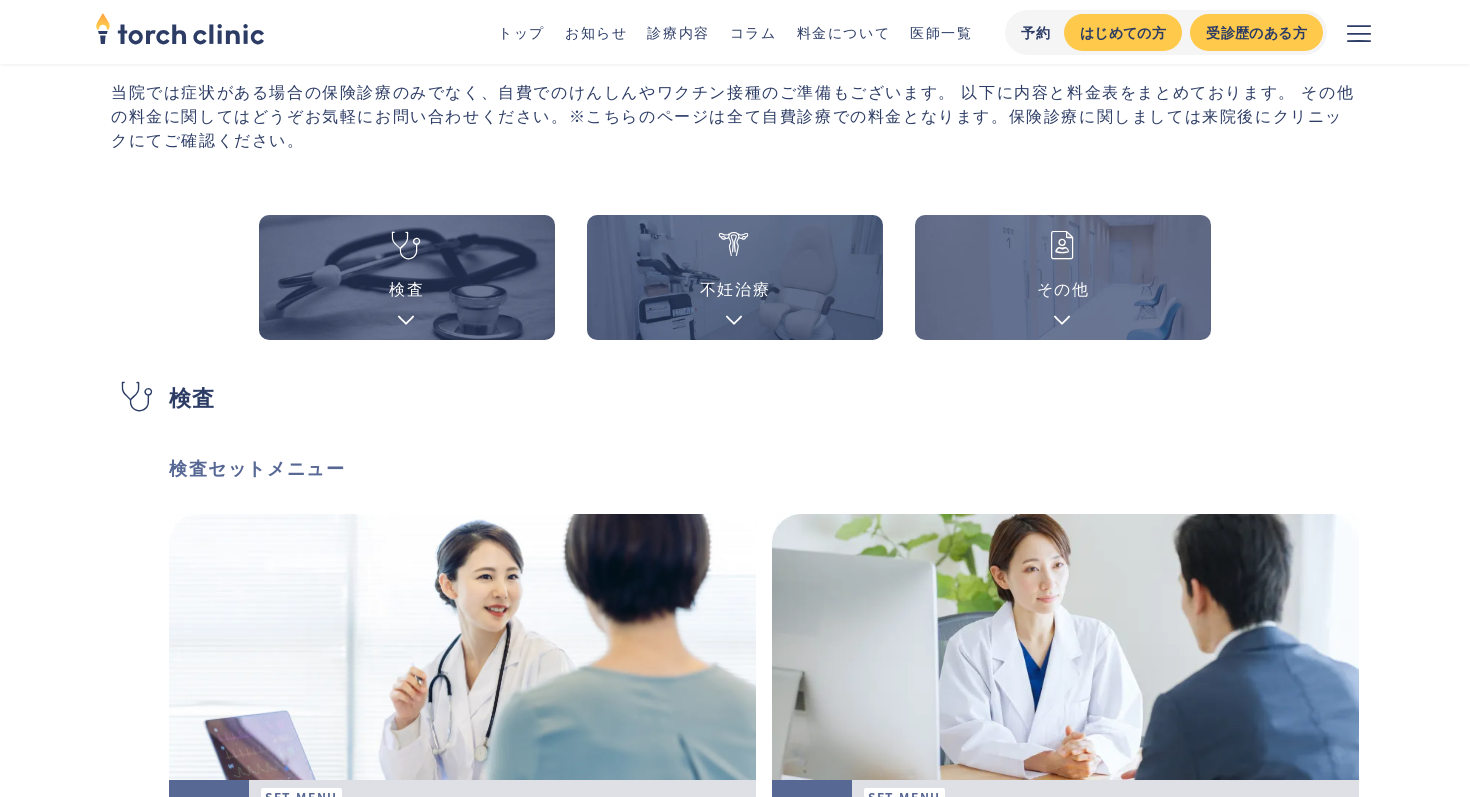 click on "不妊治療" at bounding box center (735, 277) 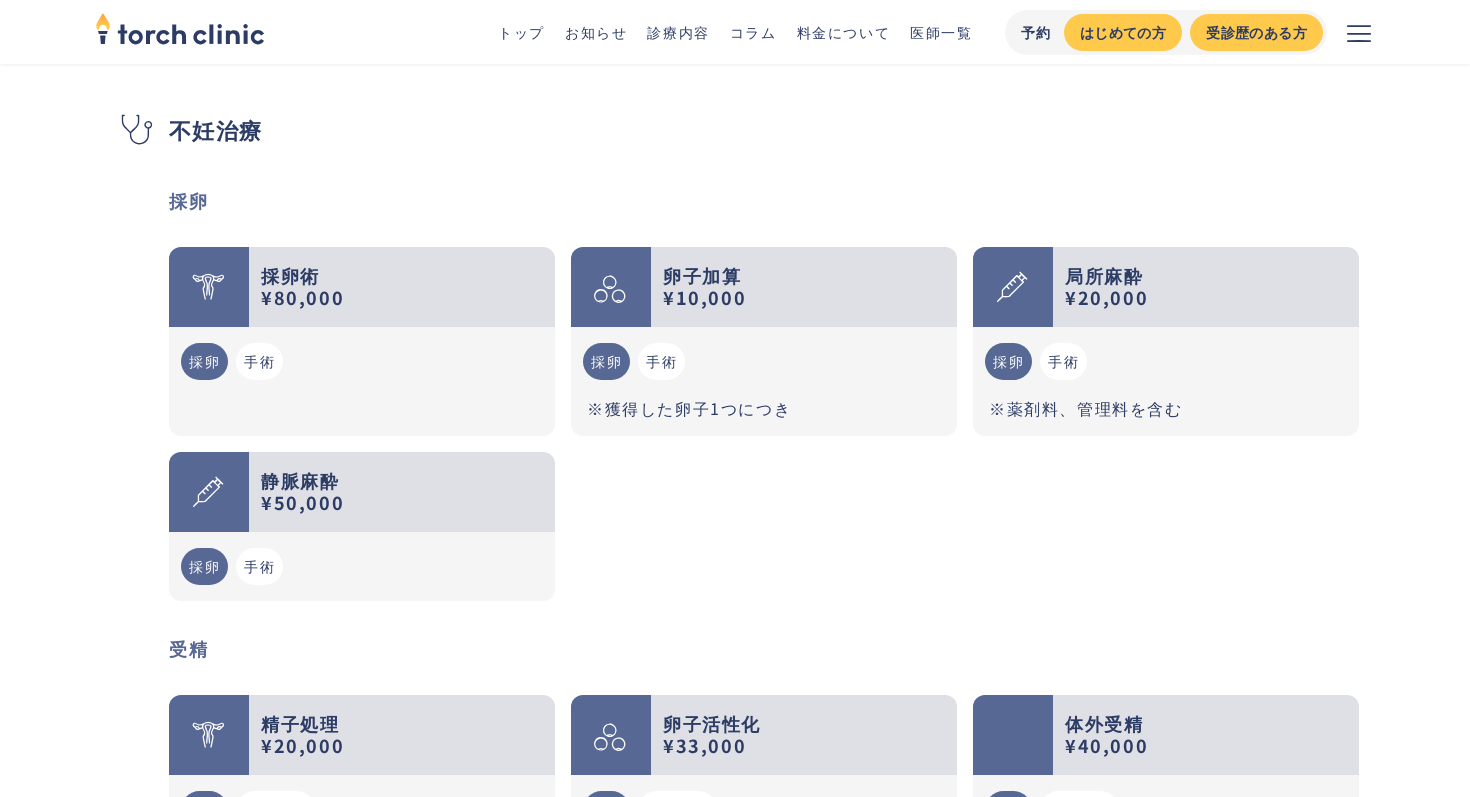 scroll, scrollTop: 2381, scrollLeft: 0, axis: vertical 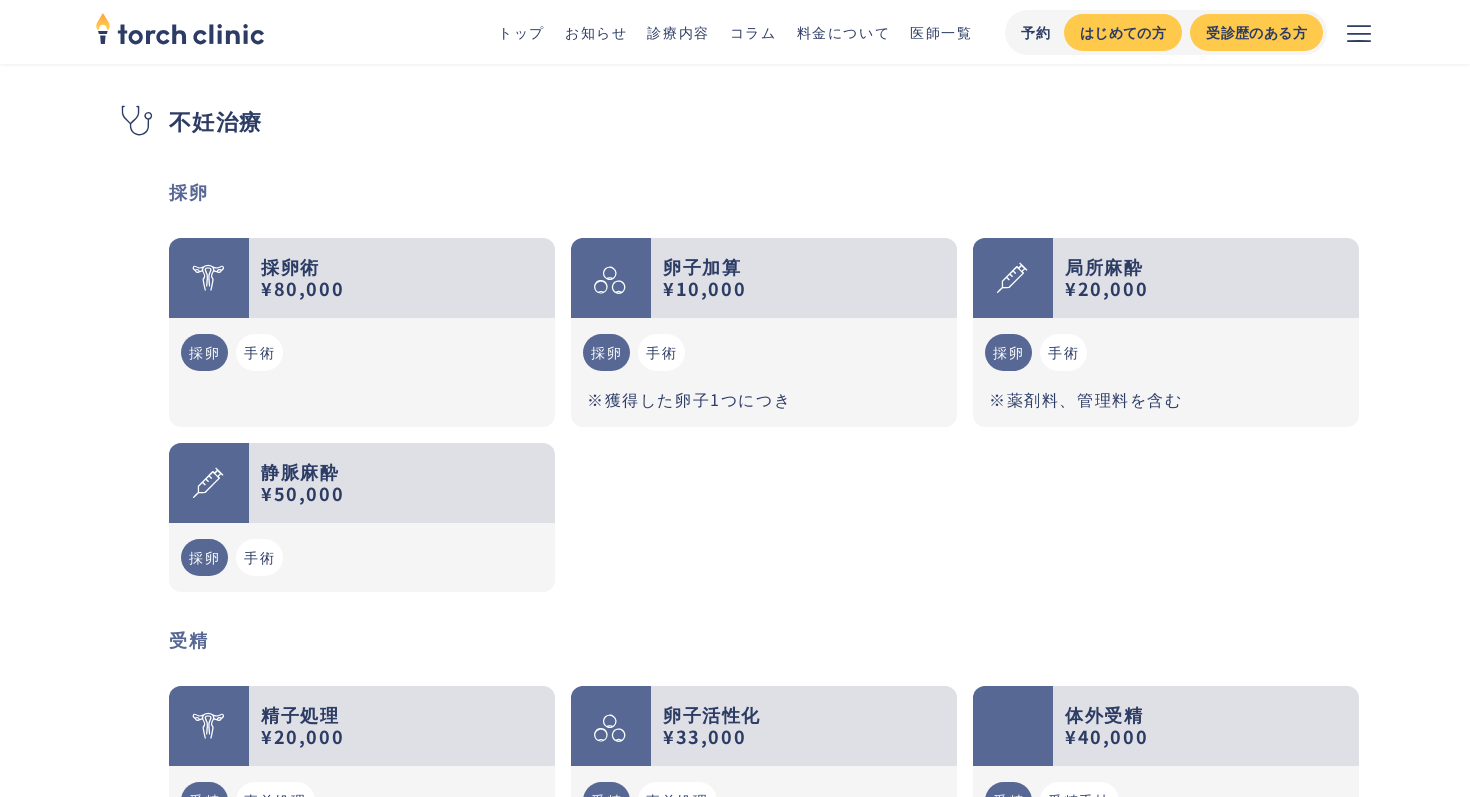 click on "診療内容" at bounding box center (678, 32) 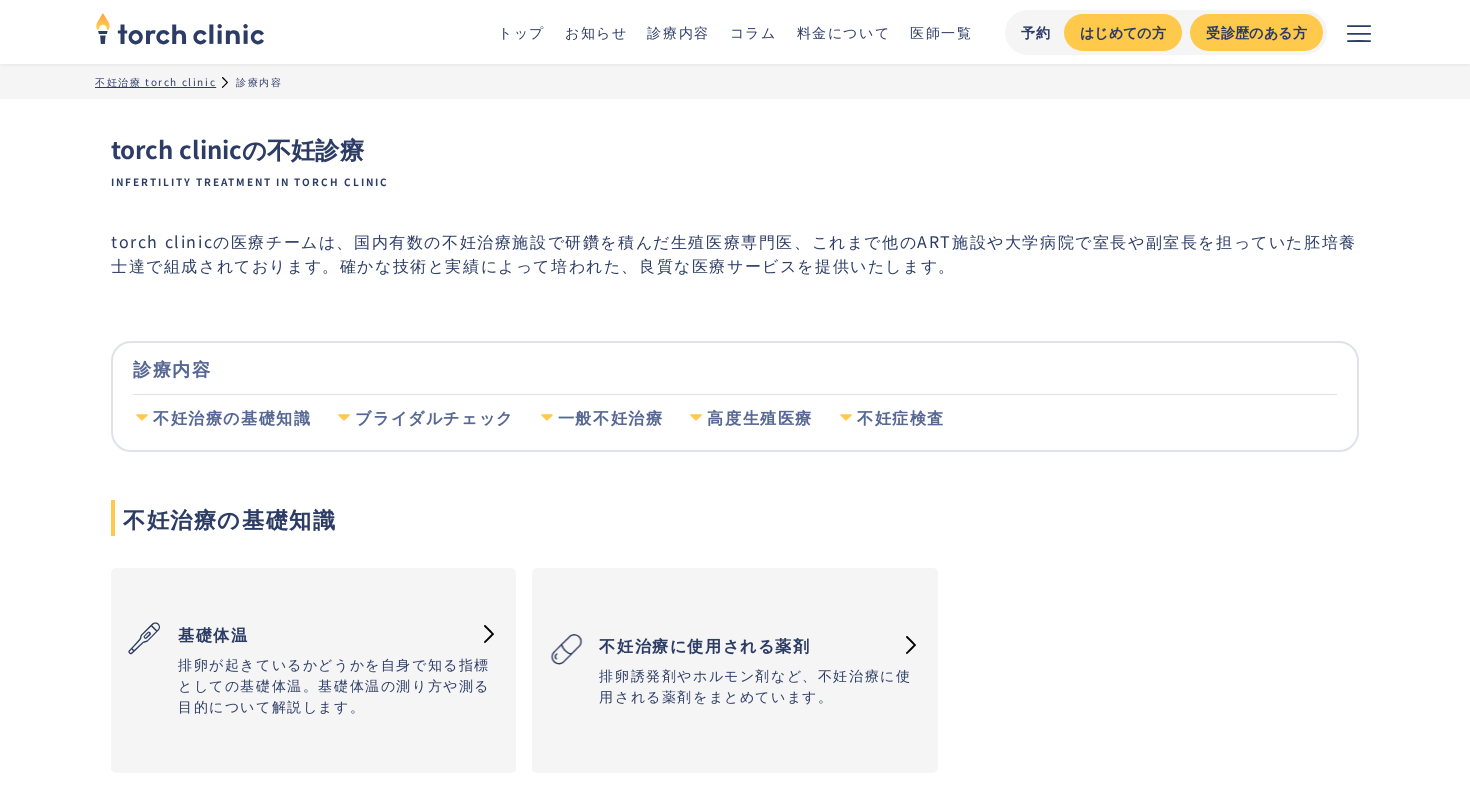 scroll, scrollTop: 0, scrollLeft: 0, axis: both 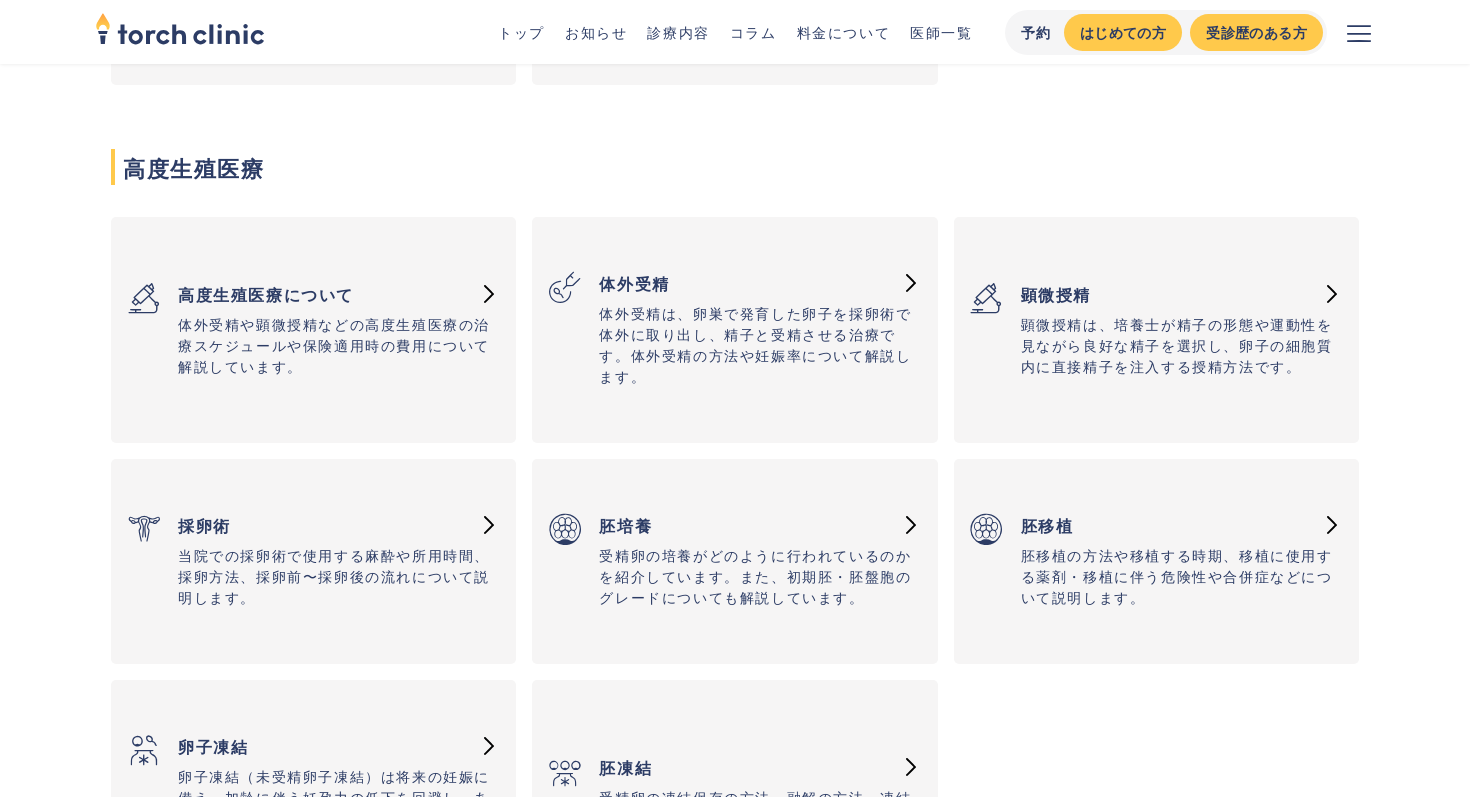 click on "体外受精や顕微授精などの高度生殖医療の治療スケジュールや保険適用時の費用について解説しています。" at bounding box center (339, 345) 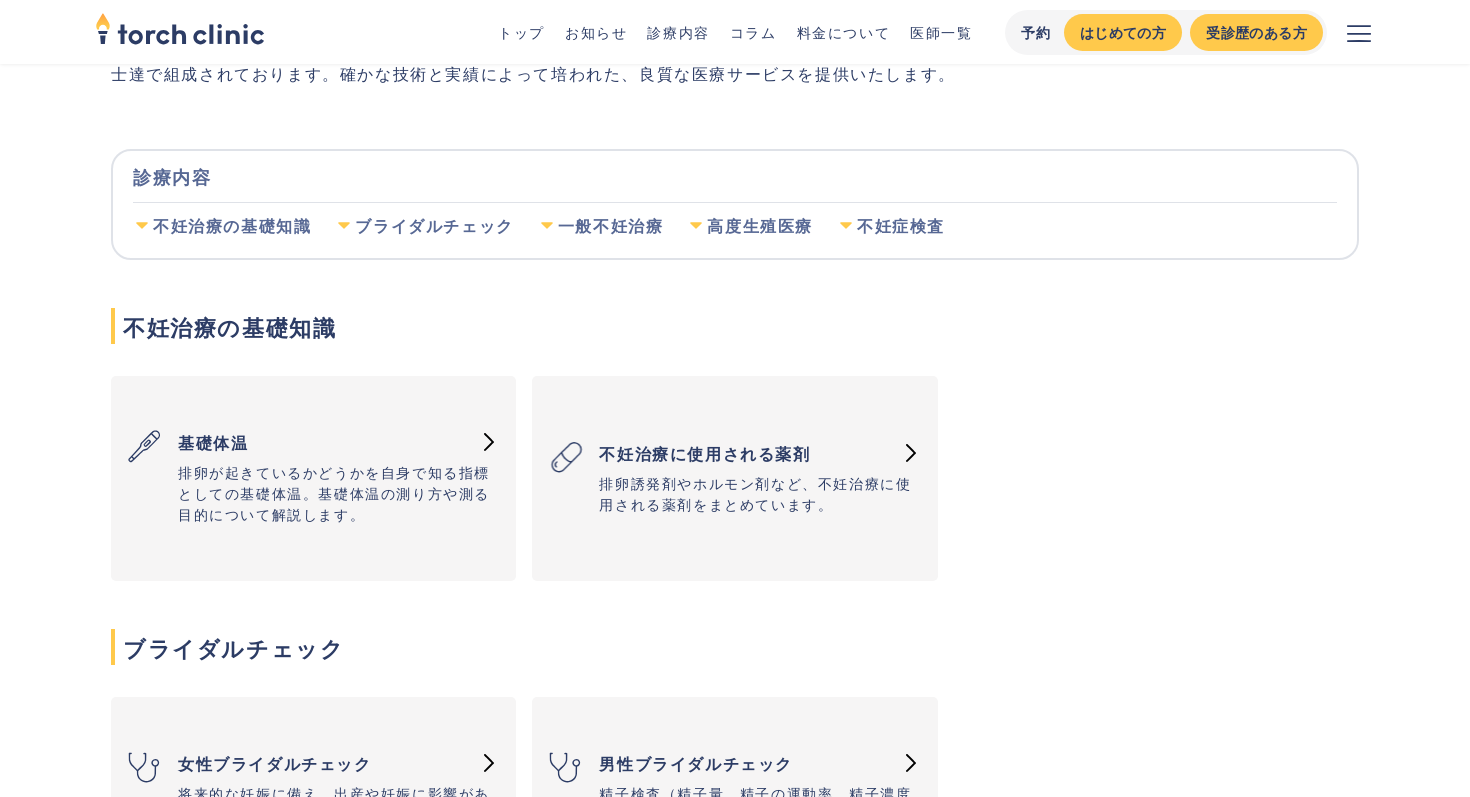 scroll, scrollTop: 0, scrollLeft: 0, axis: both 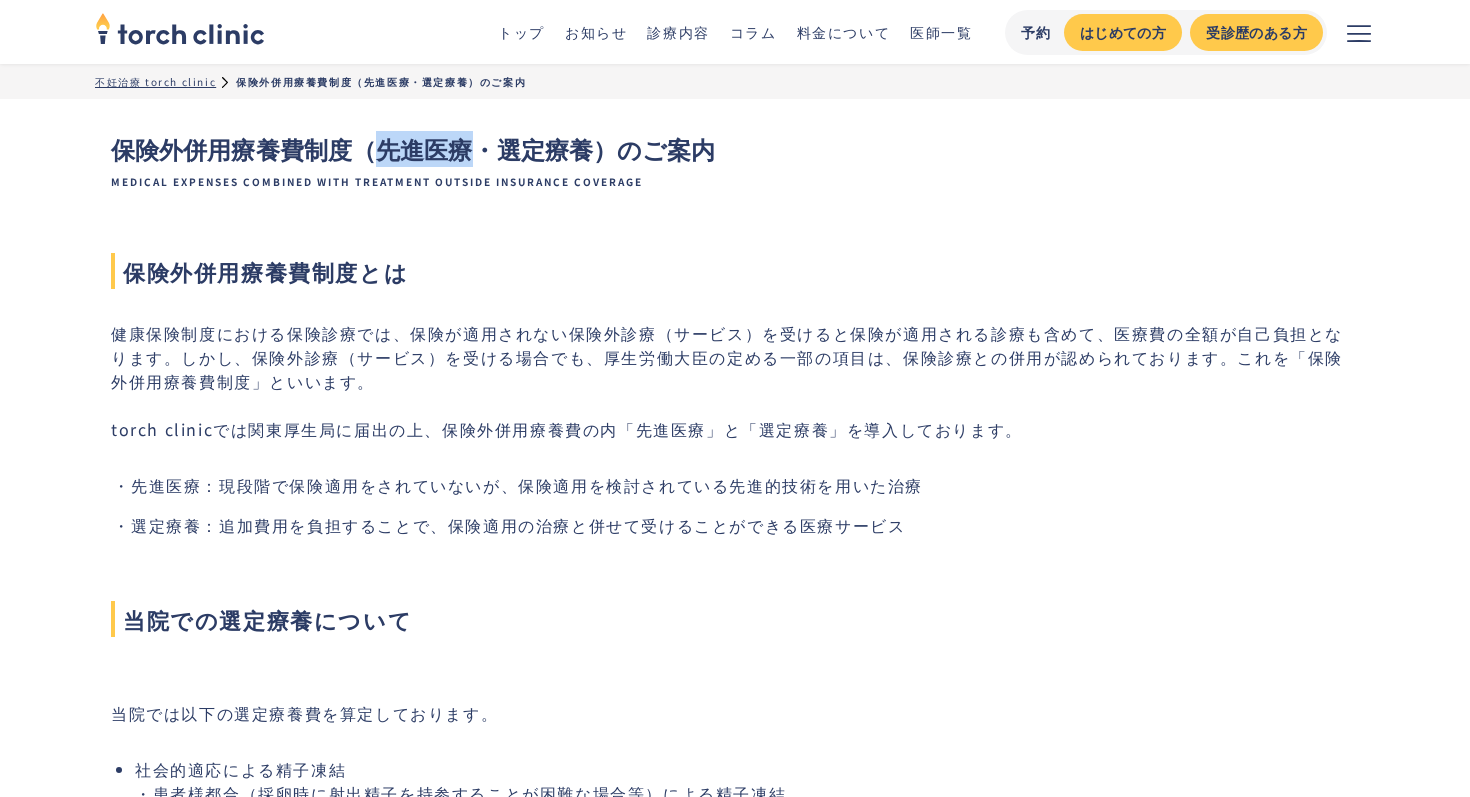 drag, startPoint x: 469, startPoint y: 142, endPoint x: 386, endPoint y: 141, distance: 83.00603 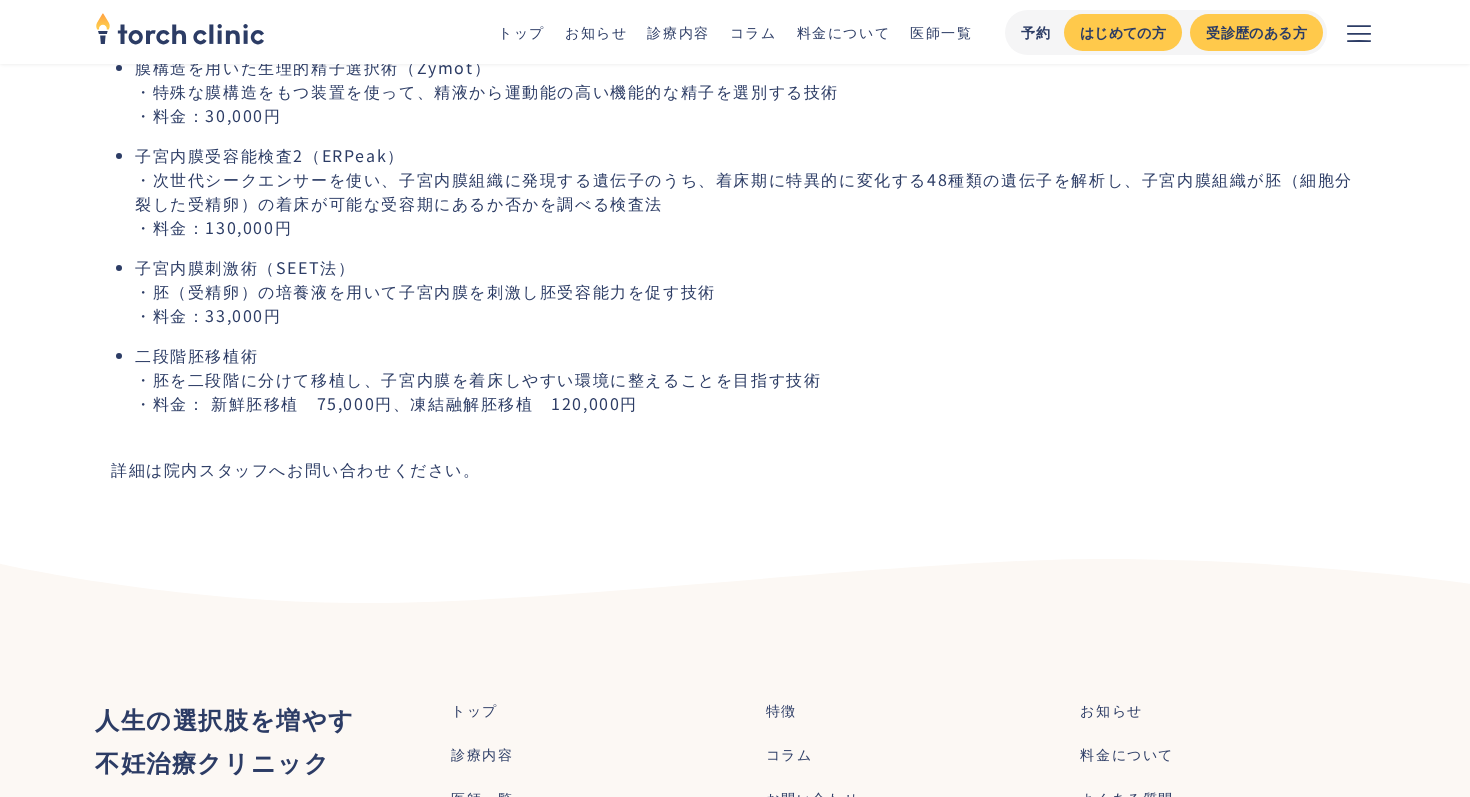 scroll, scrollTop: 625, scrollLeft: 0, axis: vertical 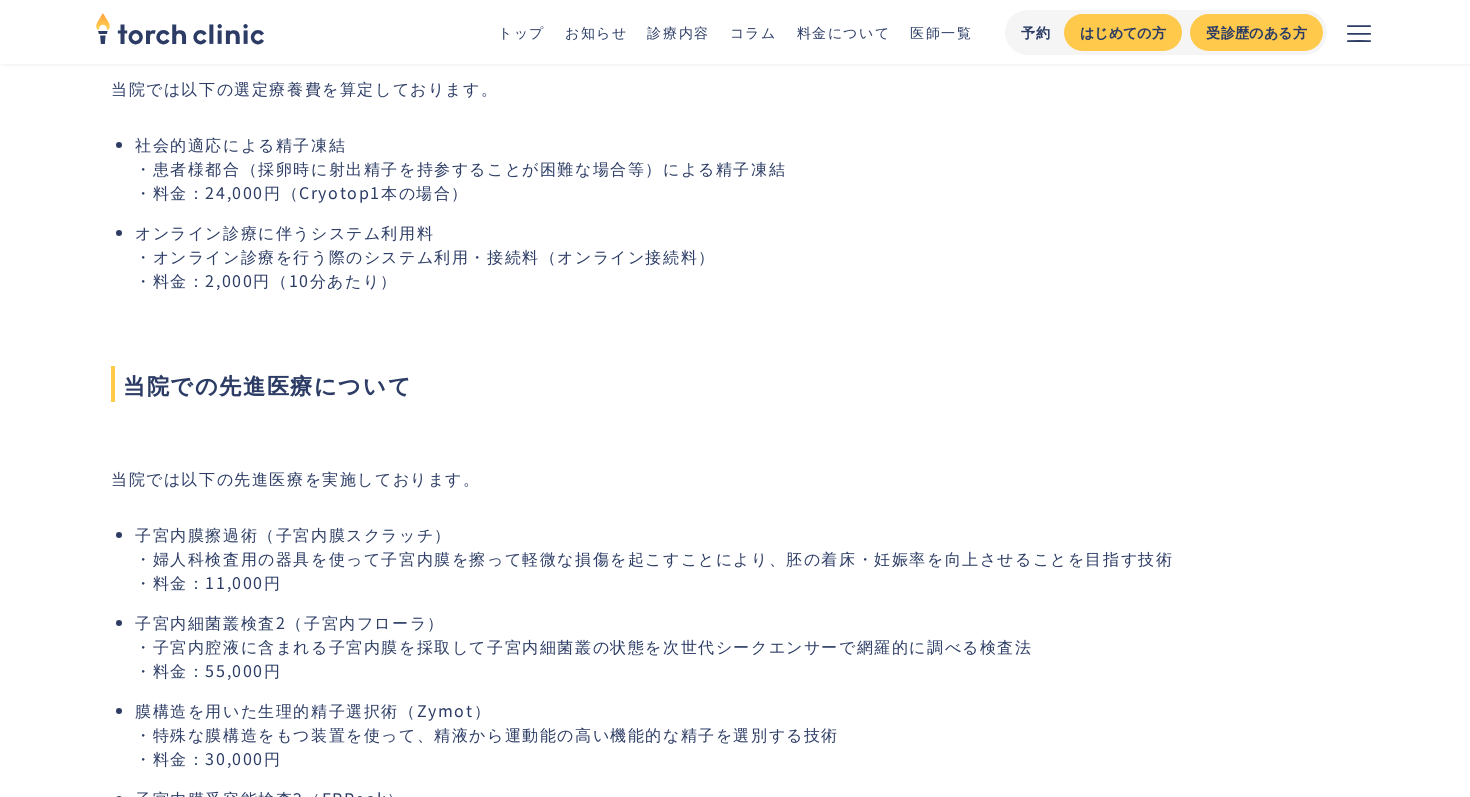 click on "社会的適応による精子凍結 ・患者様都合（採卵時に射出精子を持参することが困難な場合等）による精子凍結 ・料金：24,000円（Cryotop1本の場合）" at bounding box center (747, 168) 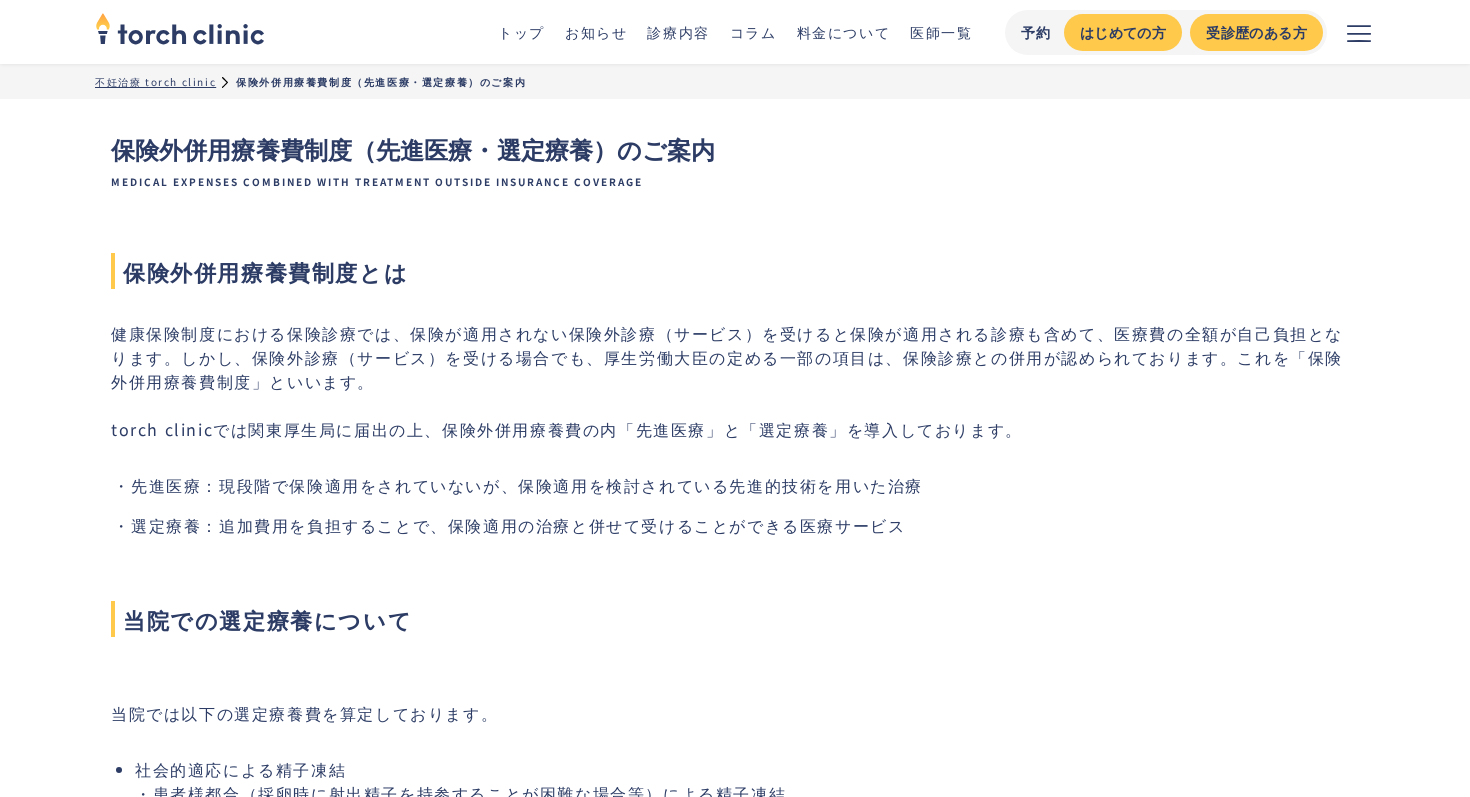scroll, scrollTop: 625, scrollLeft: 0, axis: vertical 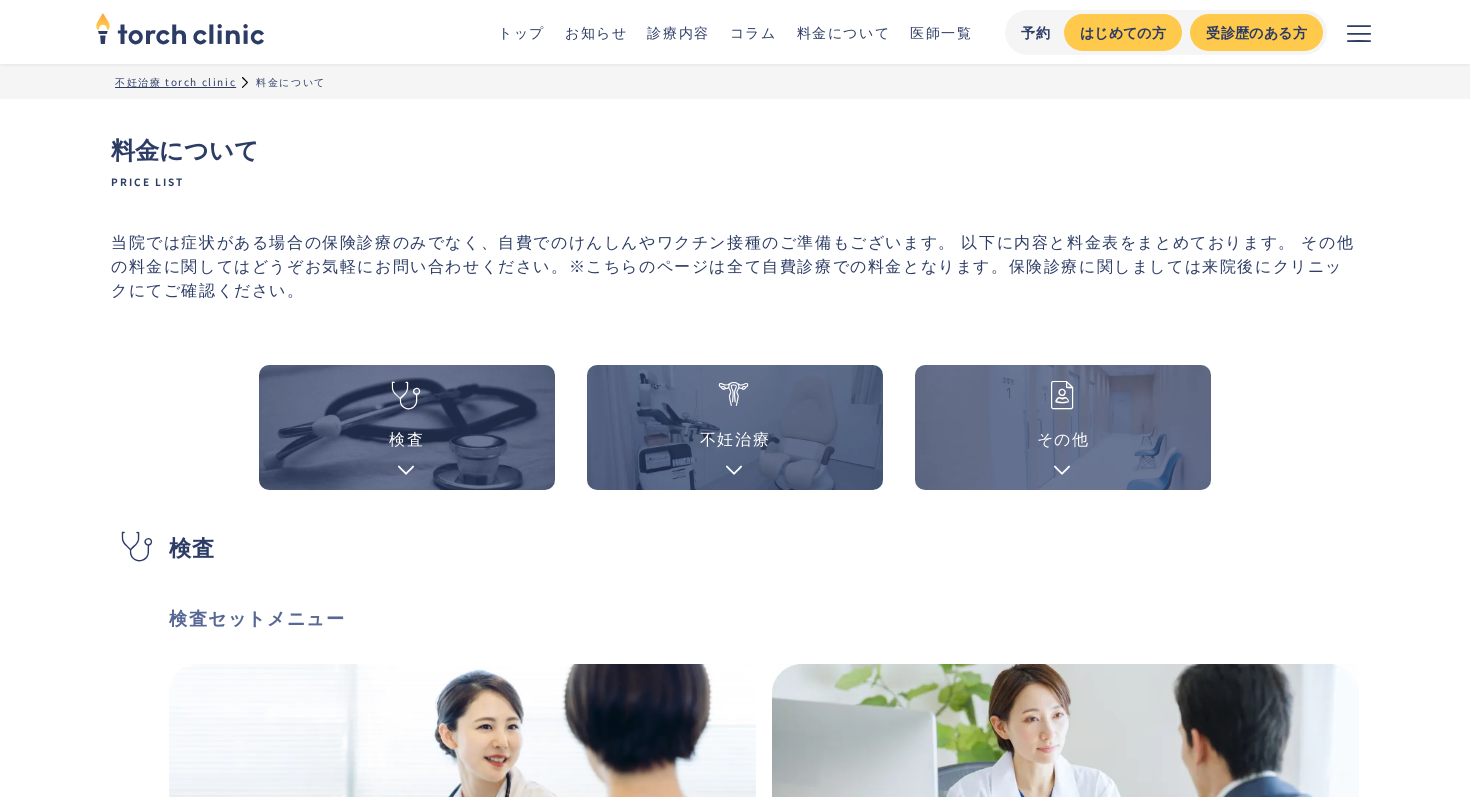 click on "その他" at bounding box center (1063, 427) 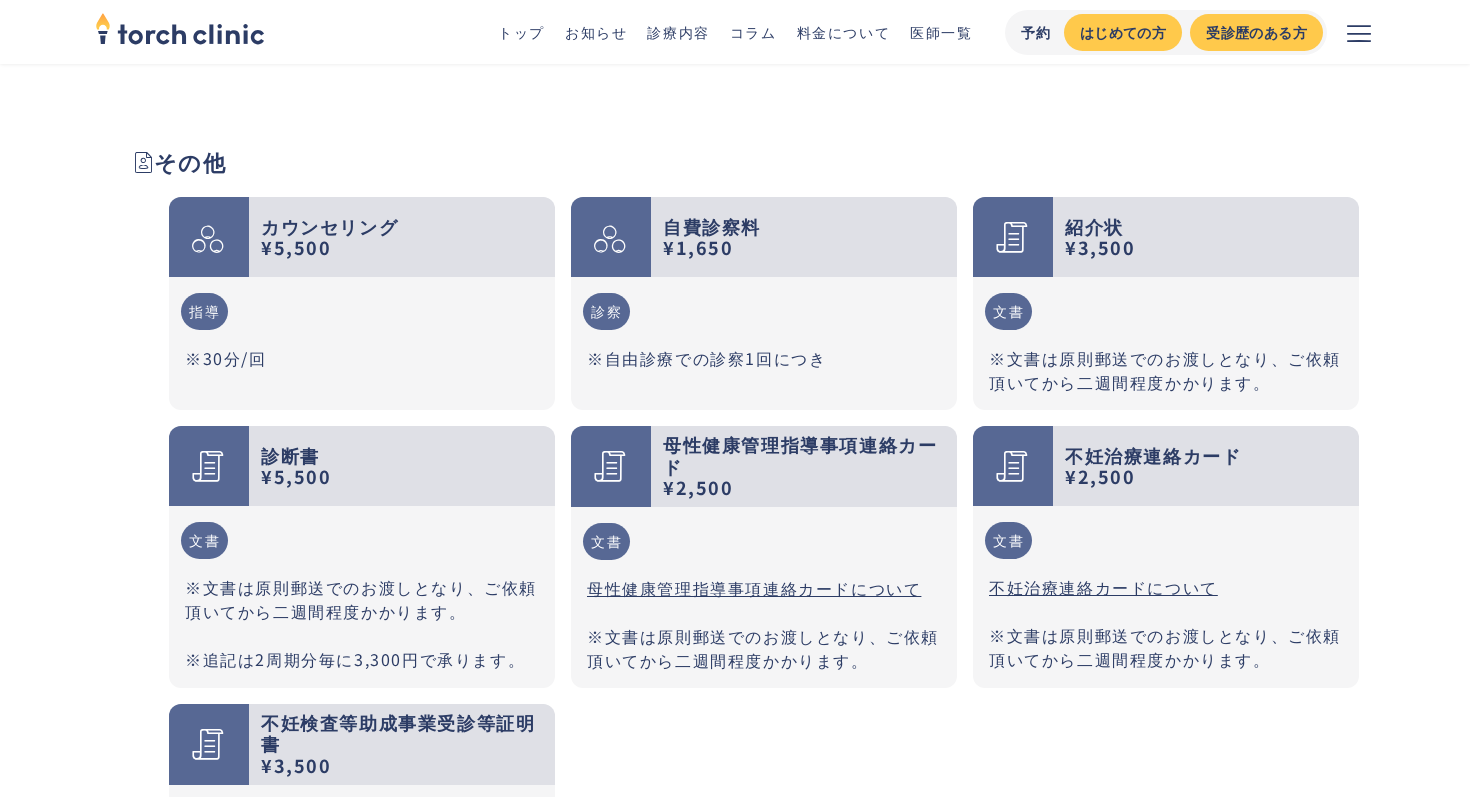 scroll, scrollTop: 5068, scrollLeft: 0, axis: vertical 